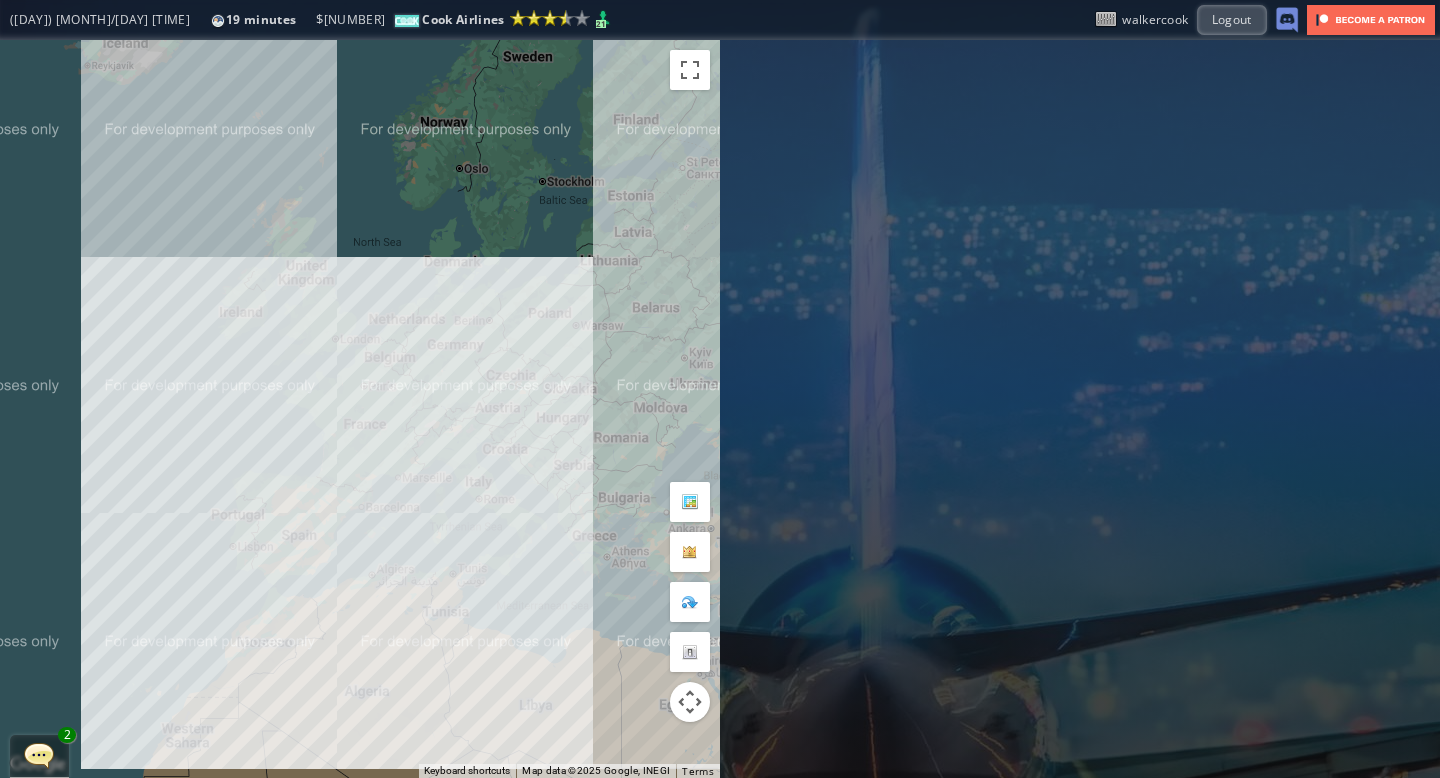 scroll, scrollTop: 0, scrollLeft: 0, axis: both 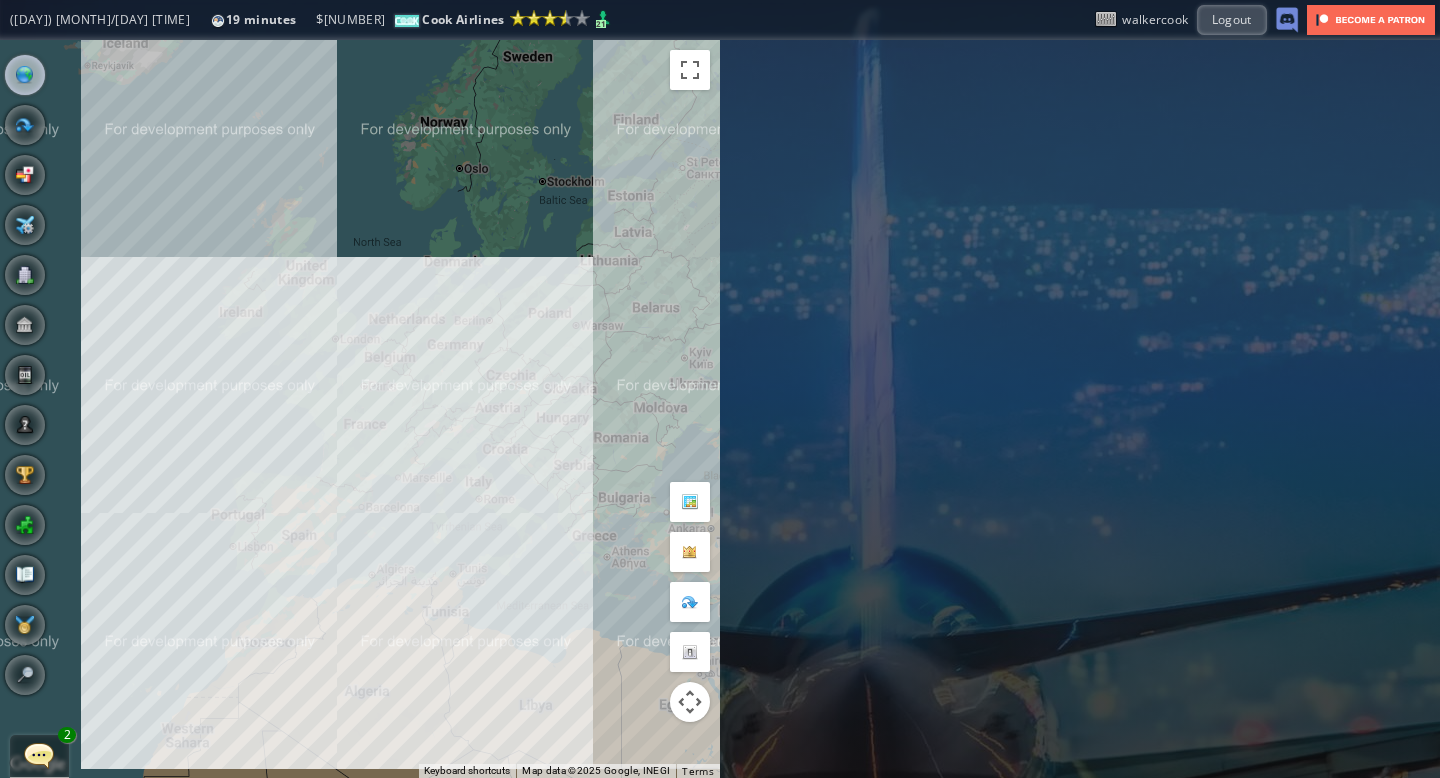 click at bounding box center (39, 755) 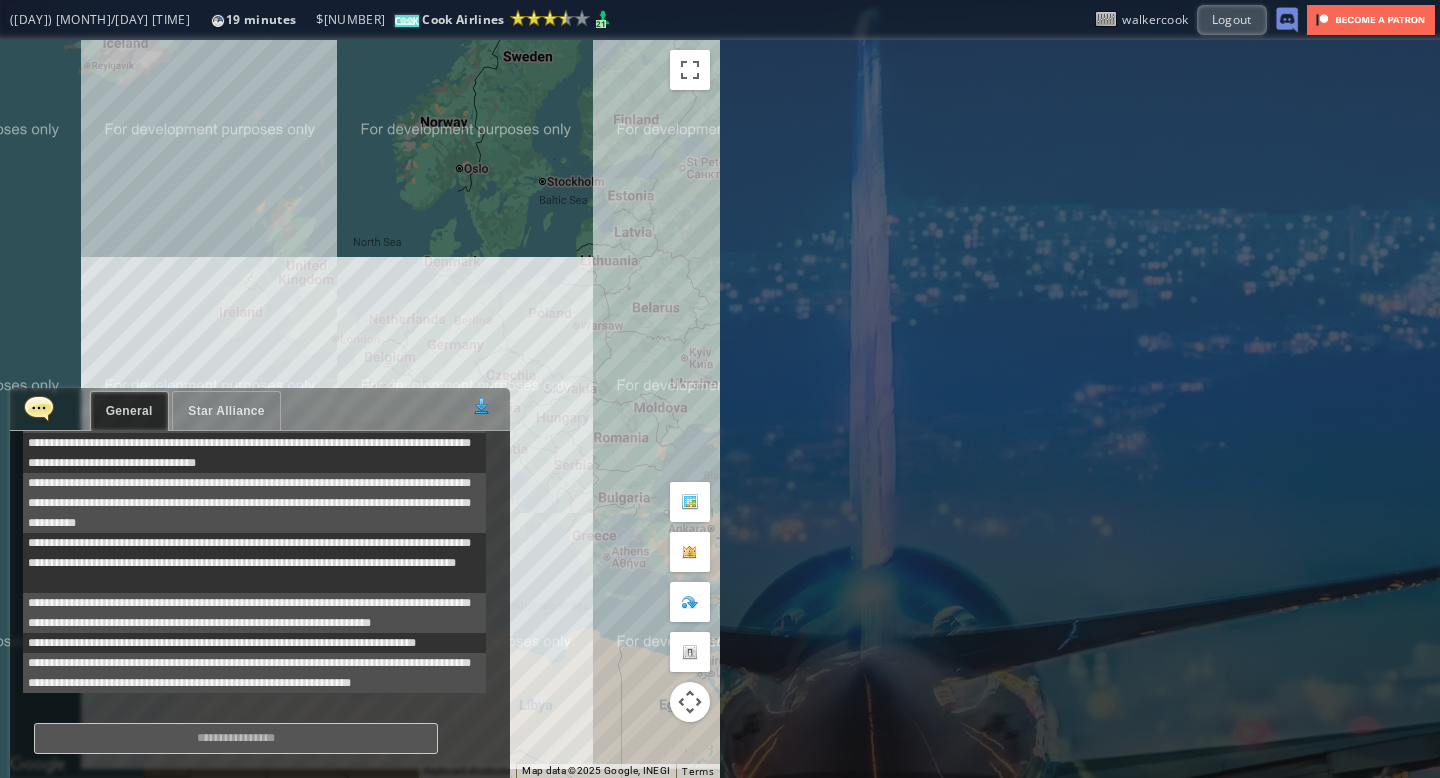 scroll, scrollTop: 898, scrollLeft: 0, axis: vertical 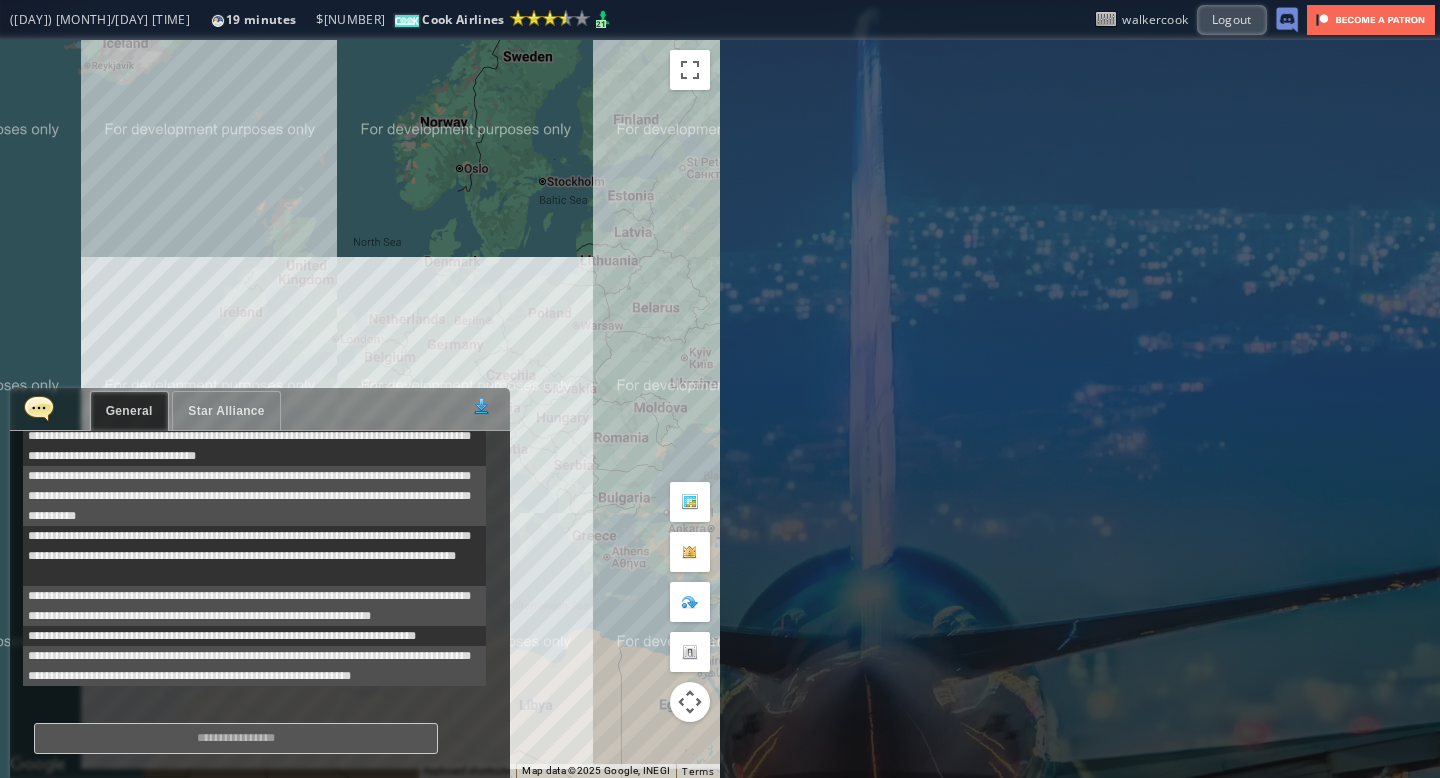 click on "Star Alliance" at bounding box center (226, 411) 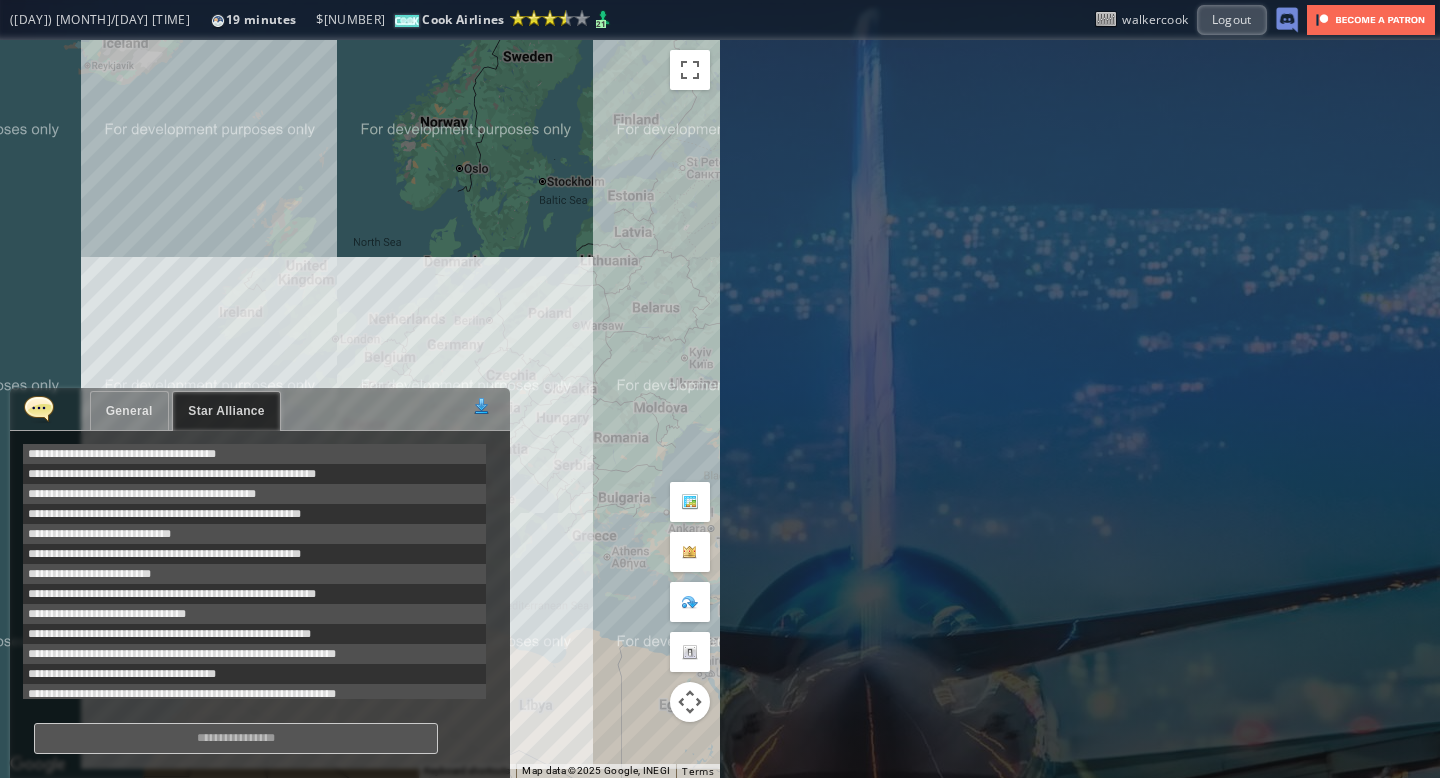 click on "General" at bounding box center [129, 411] 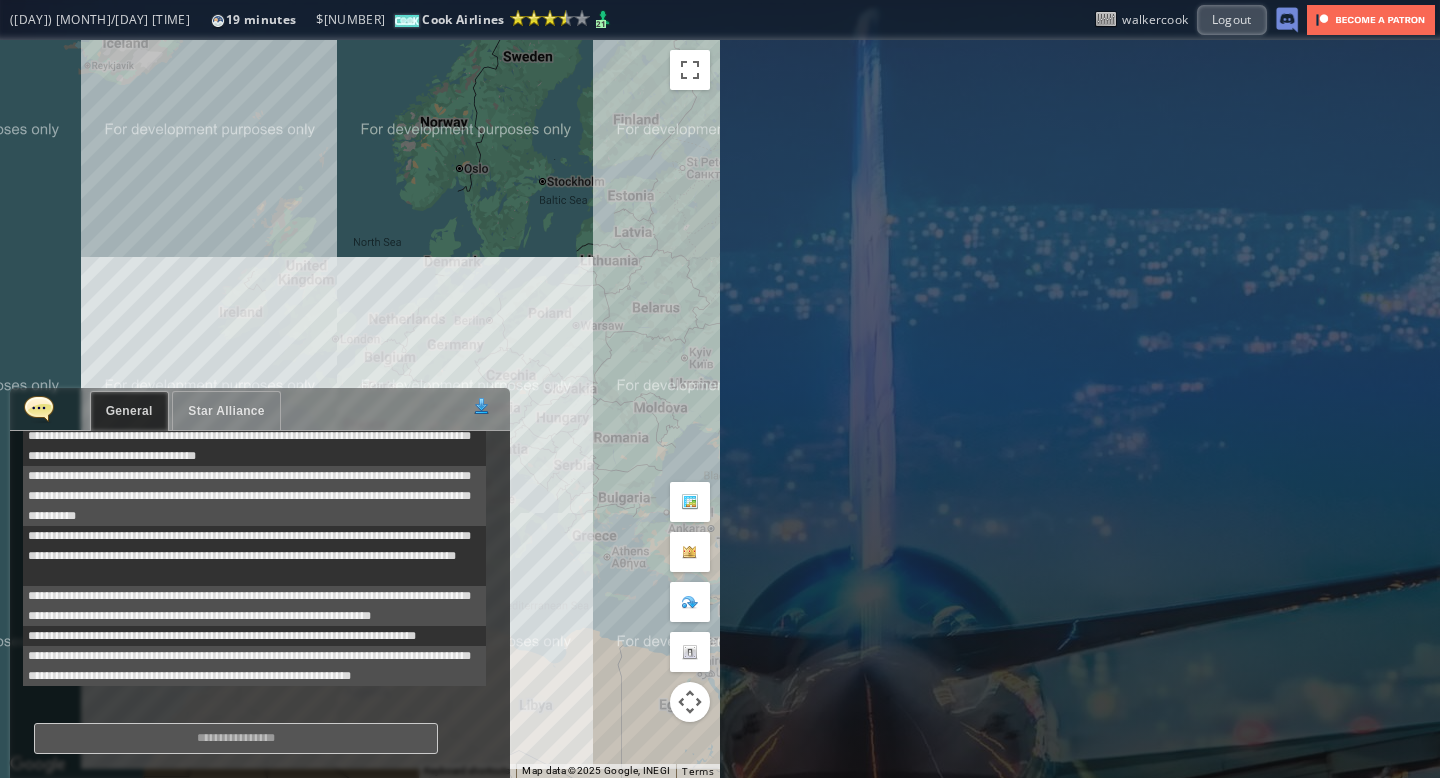 click at bounding box center (39, 408) 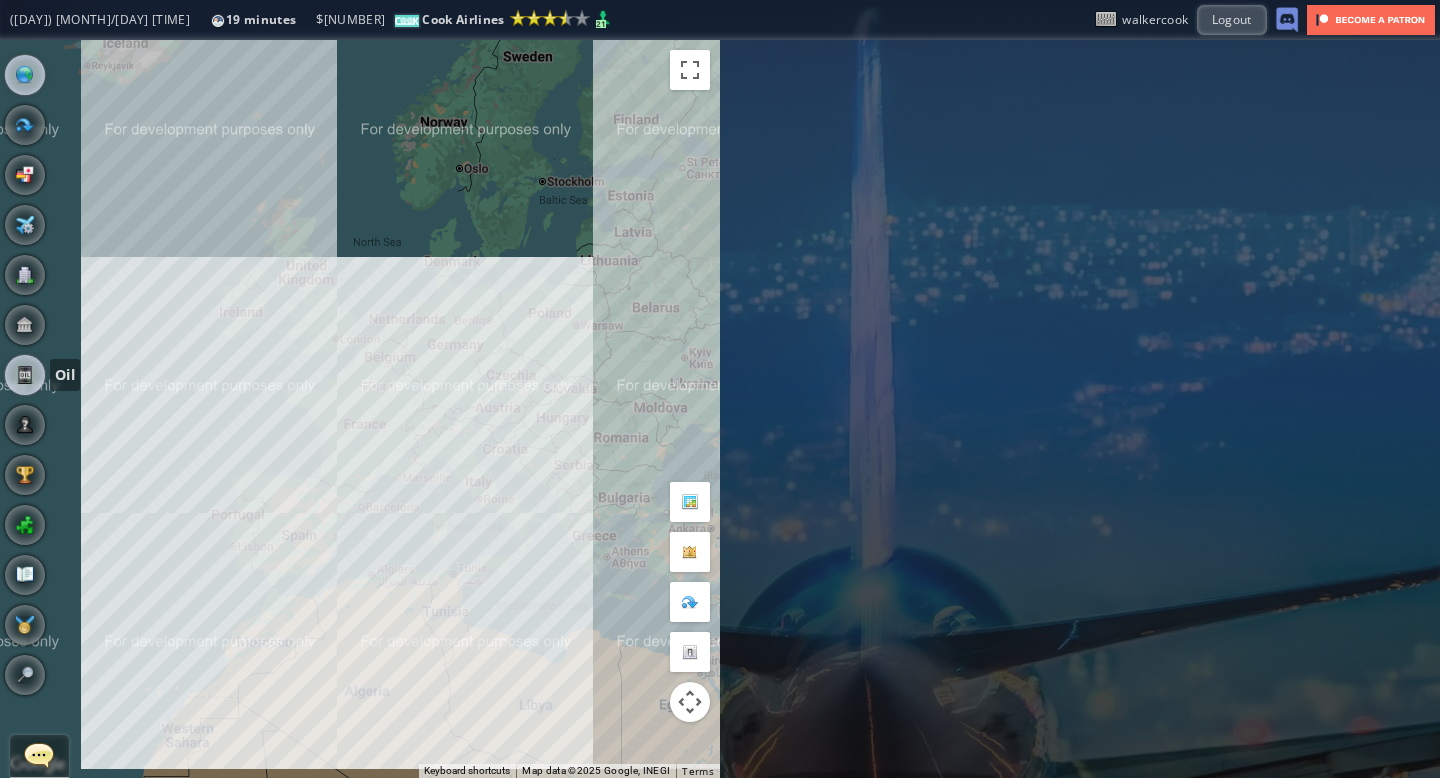 click at bounding box center [25, 375] 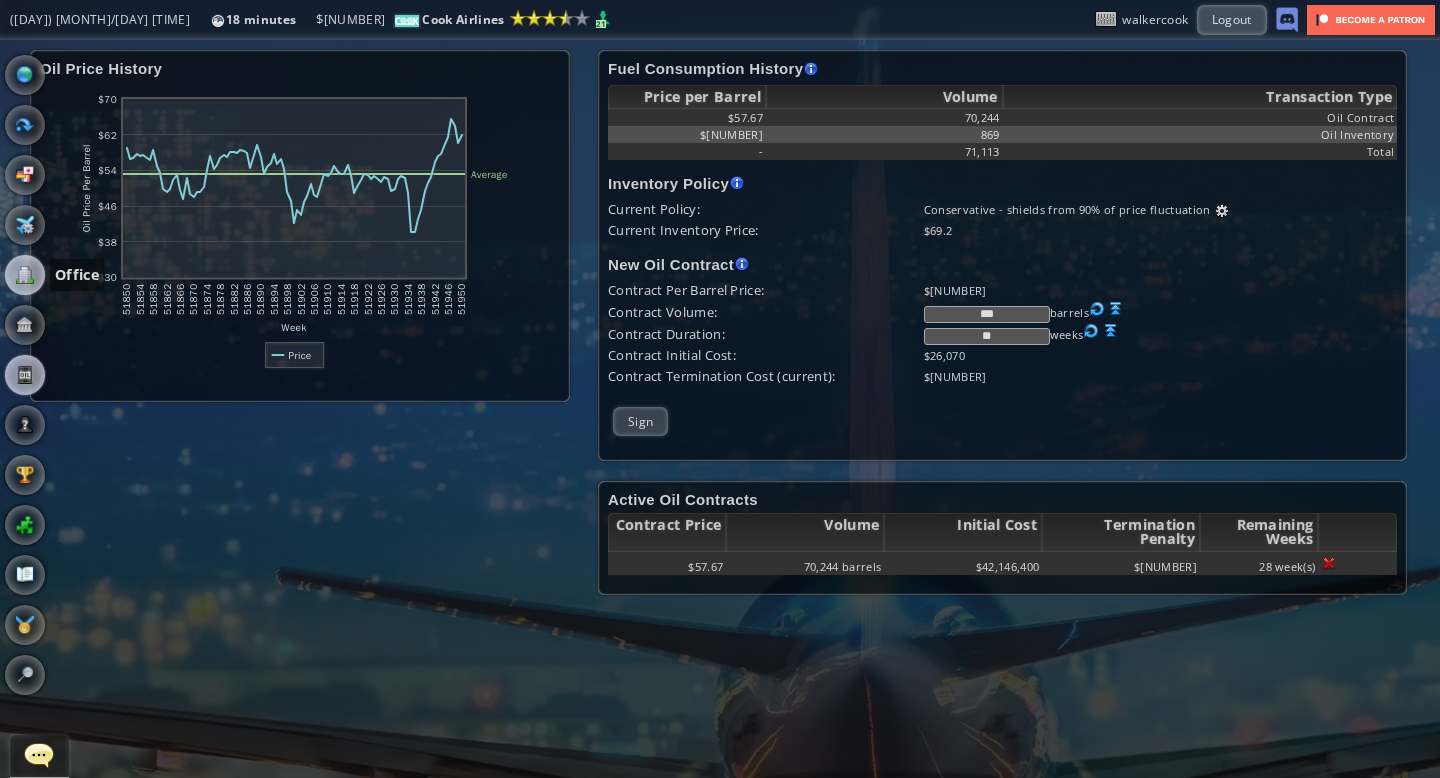 click at bounding box center (25, 275) 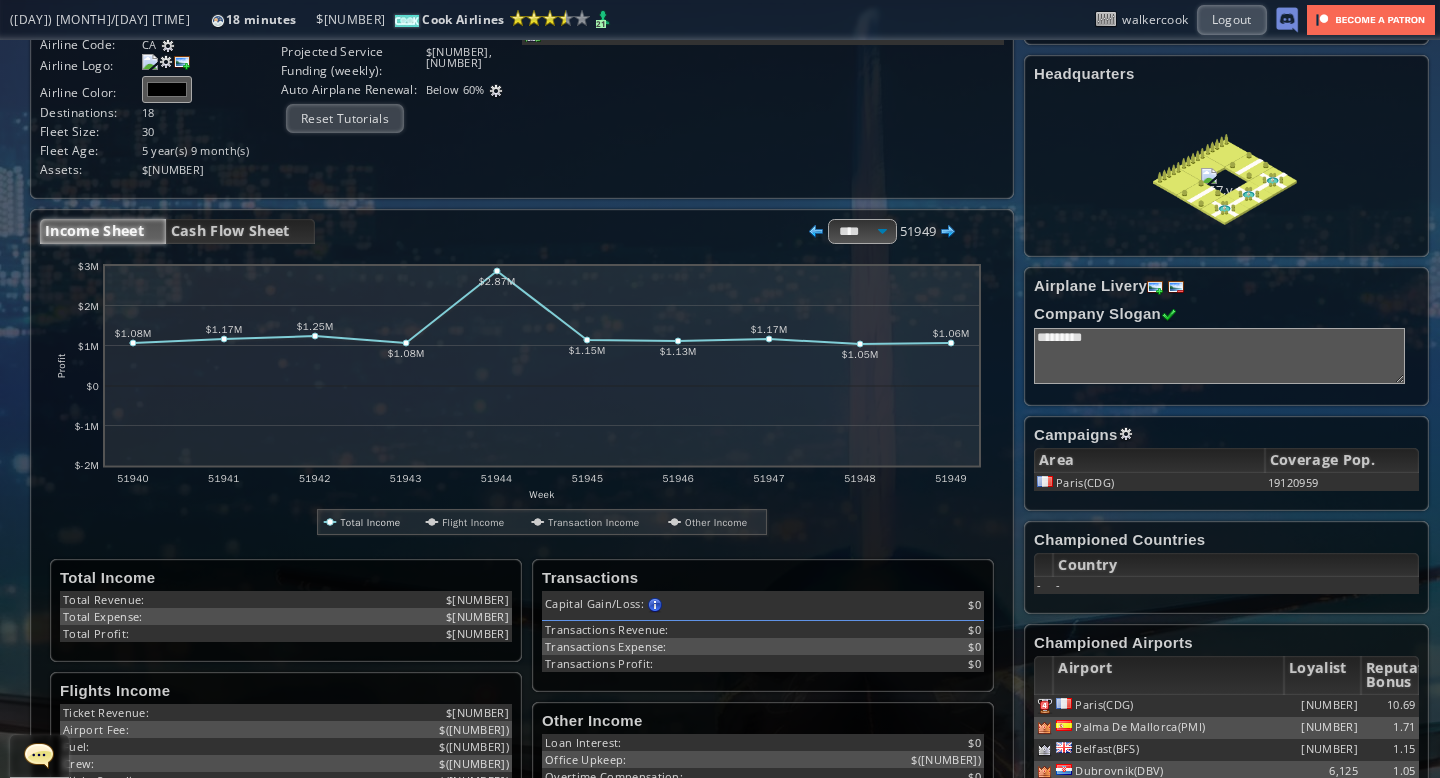 scroll, scrollTop: 0, scrollLeft: 0, axis: both 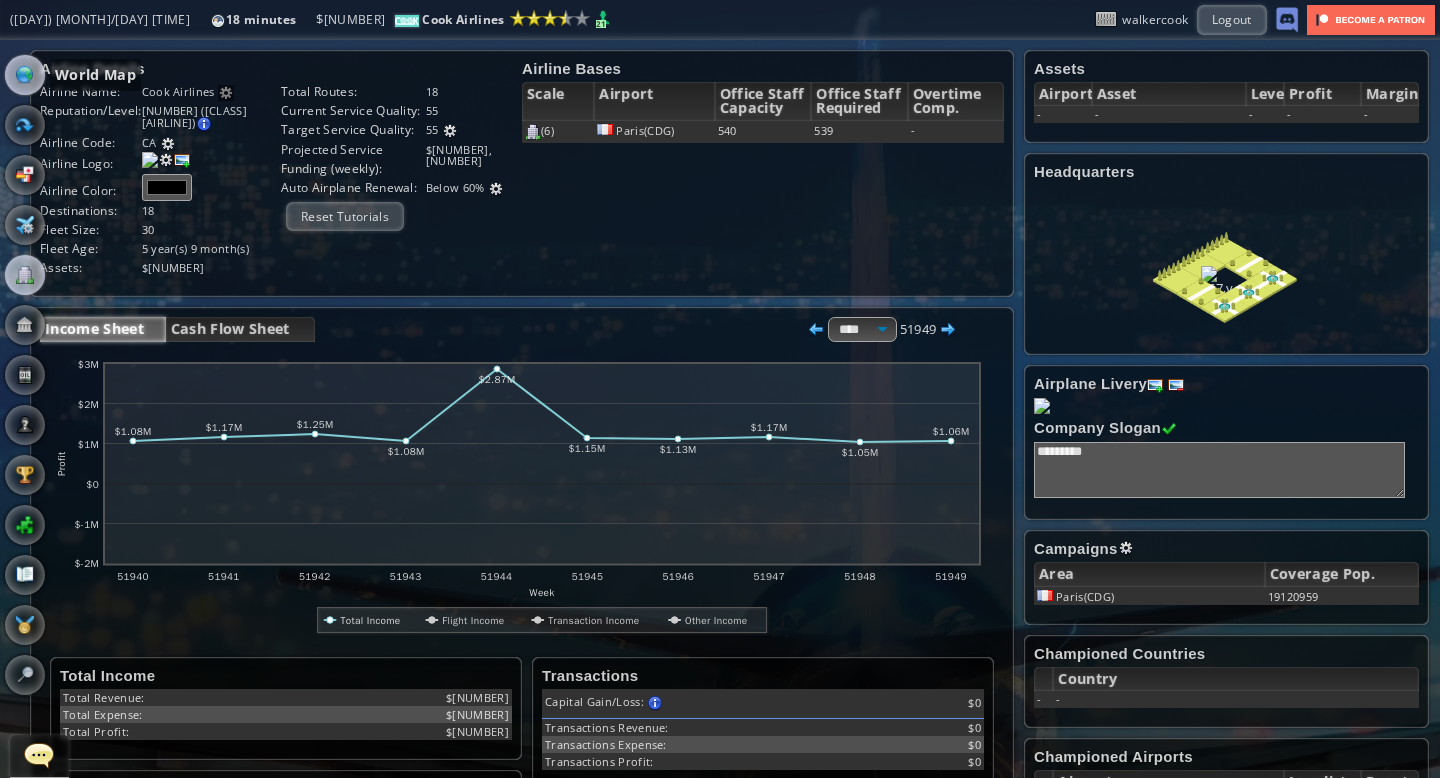 click at bounding box center [25, 75] 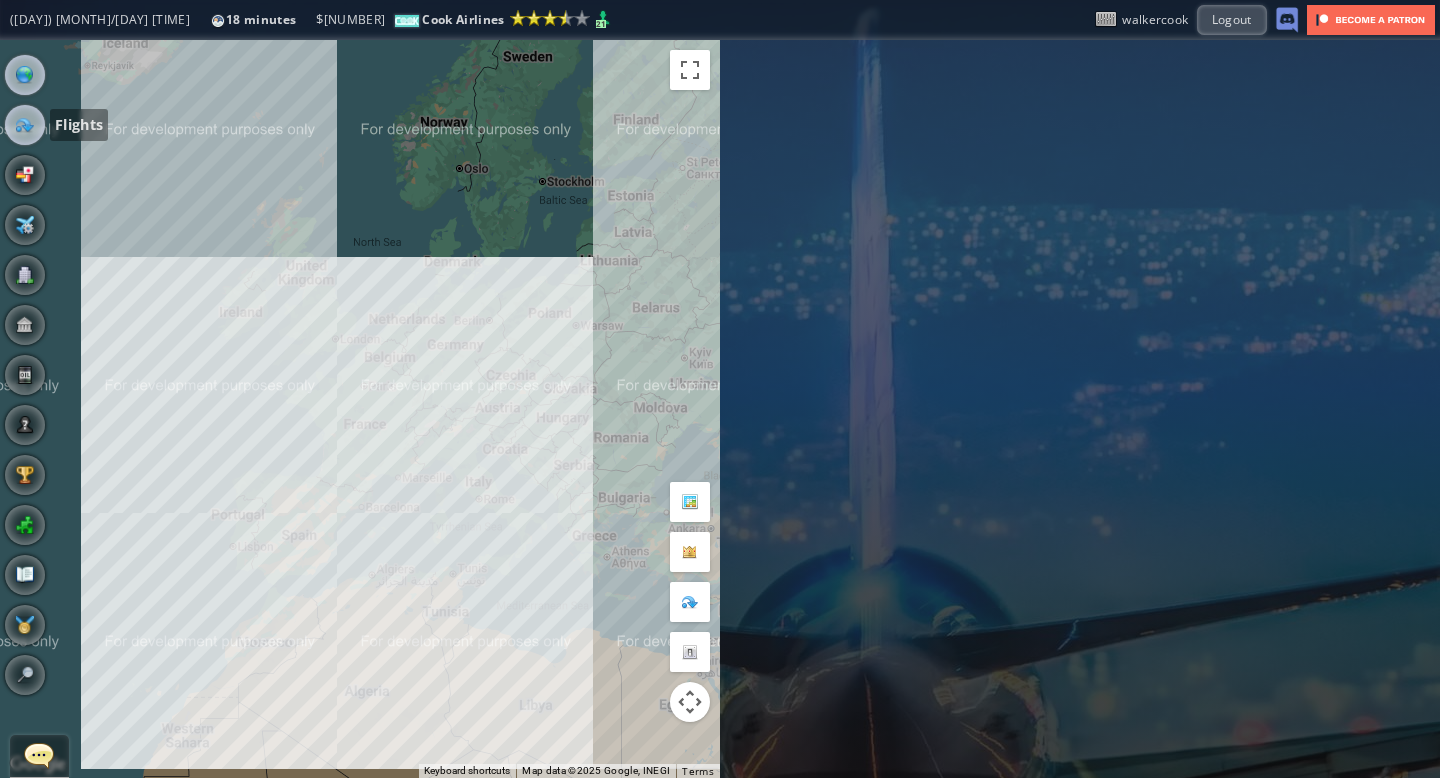 click at bounding box center (25, 125) 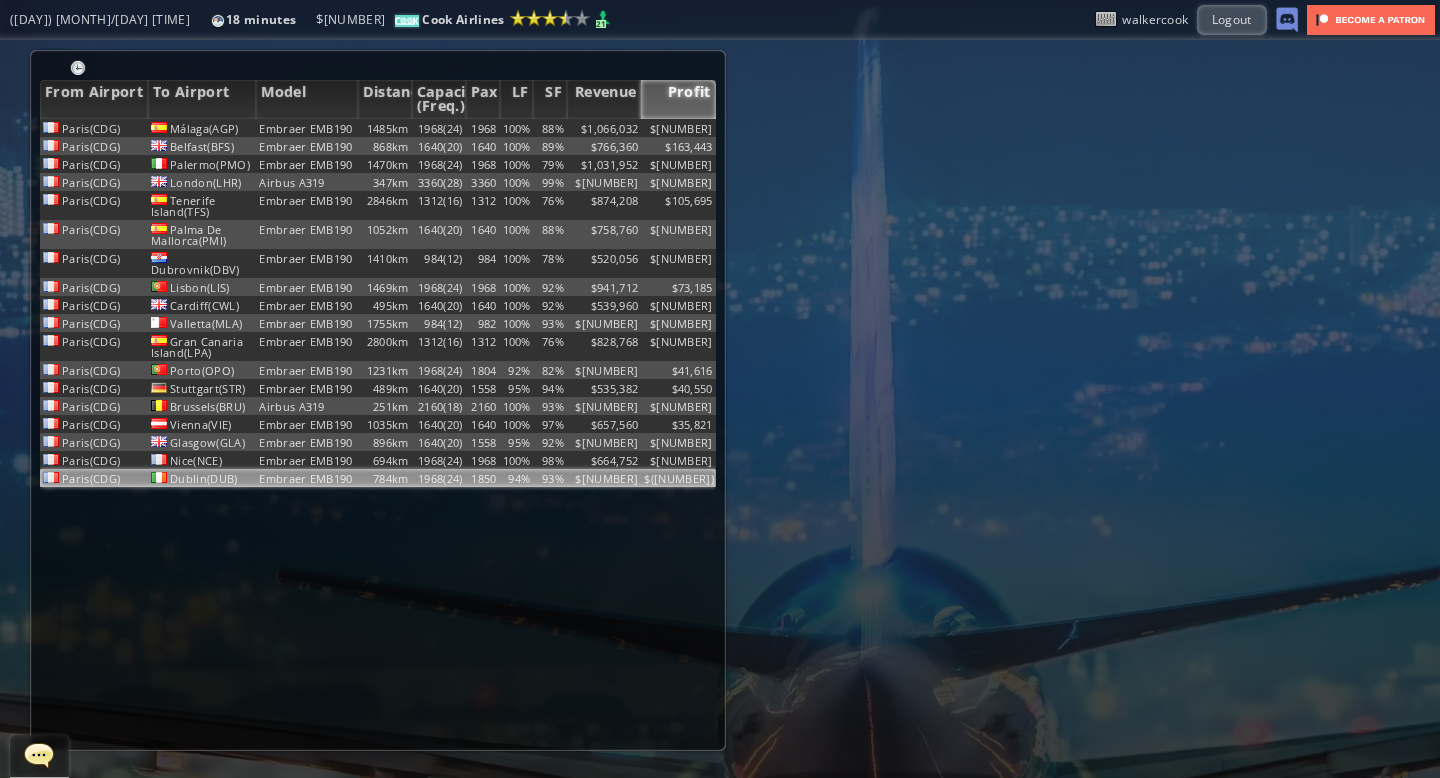 click on "94%" at bounding box center [517, 128] 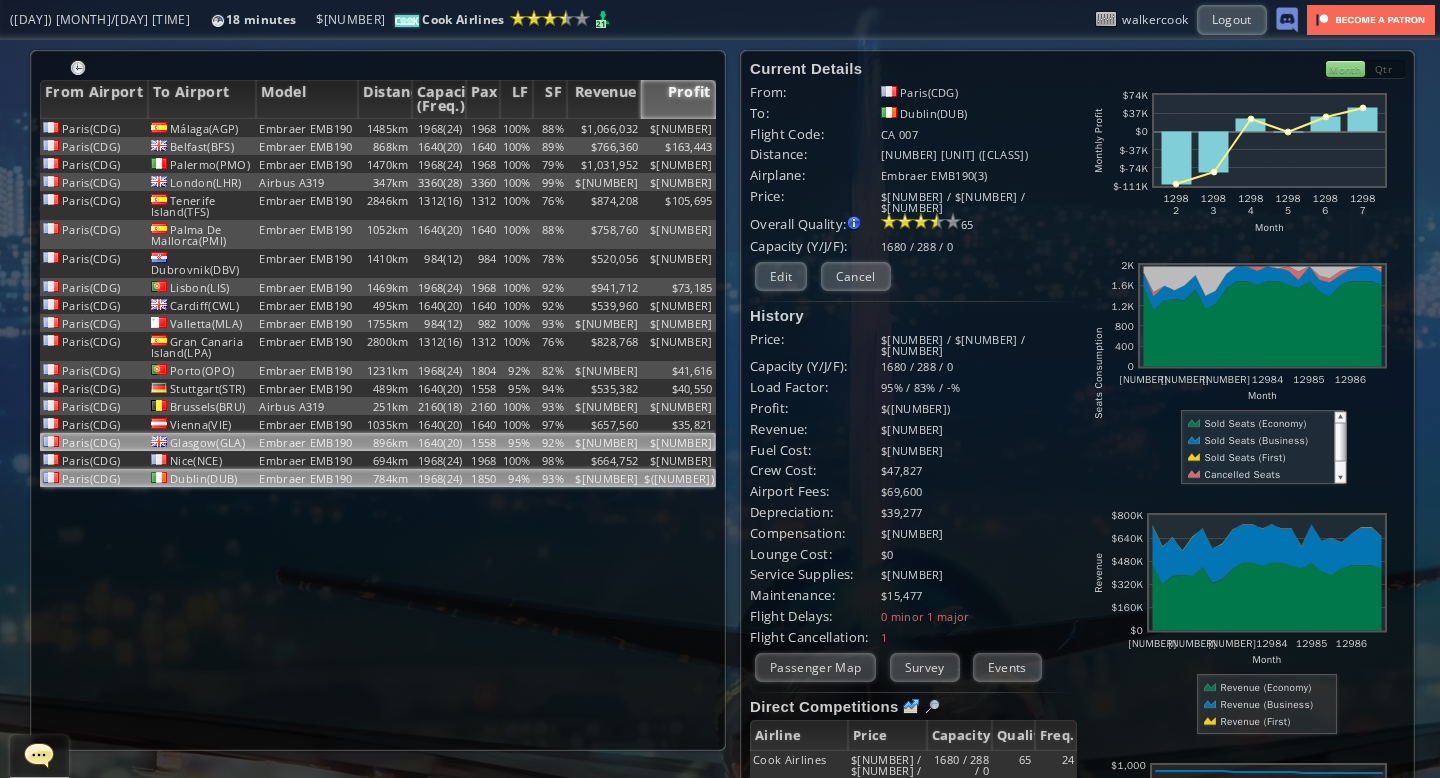 click on "95%" at bounding box center (517, 128) 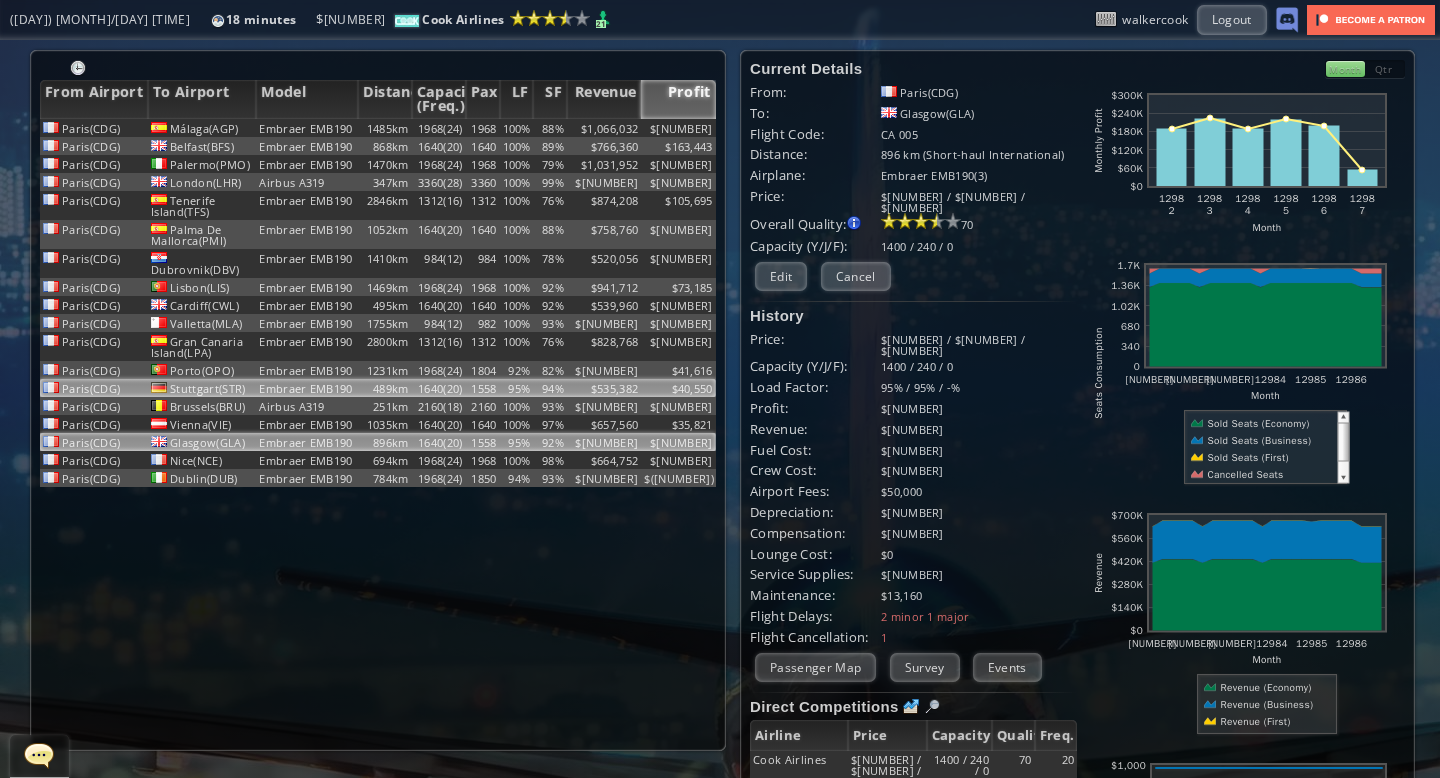 click on "95%" at bounding box center [517, 128] 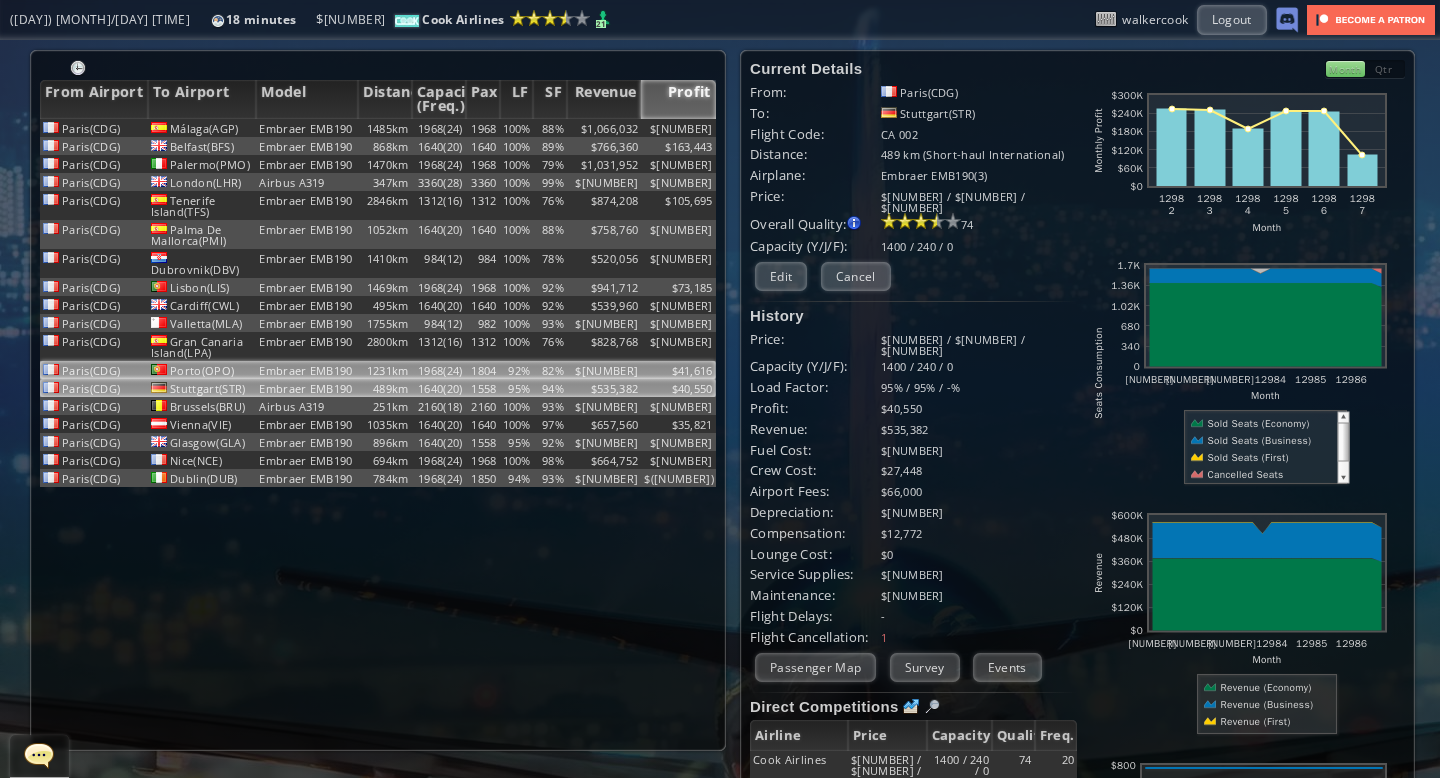 click on "92%" at bounding box center (517, 128) 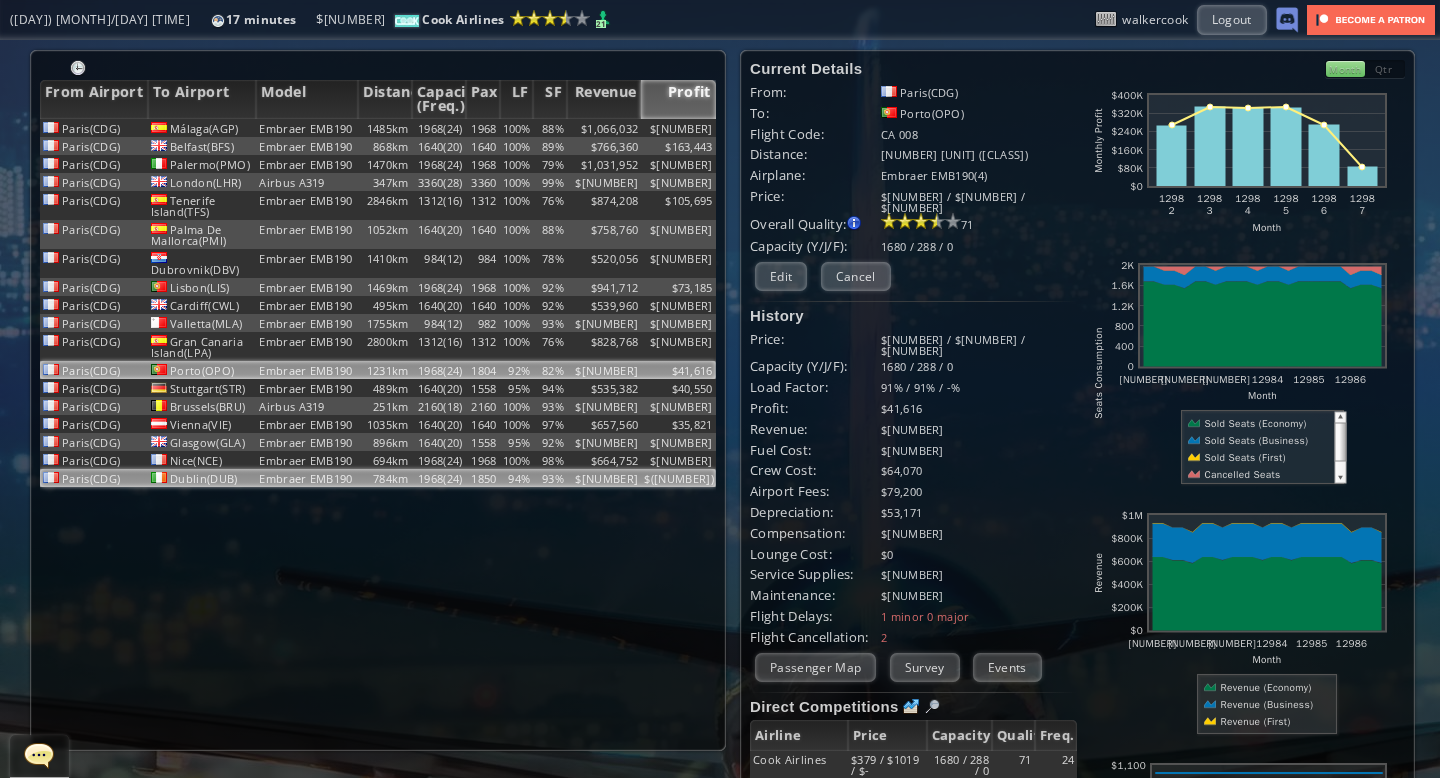click on "94%" at bounding box center [517, 128] 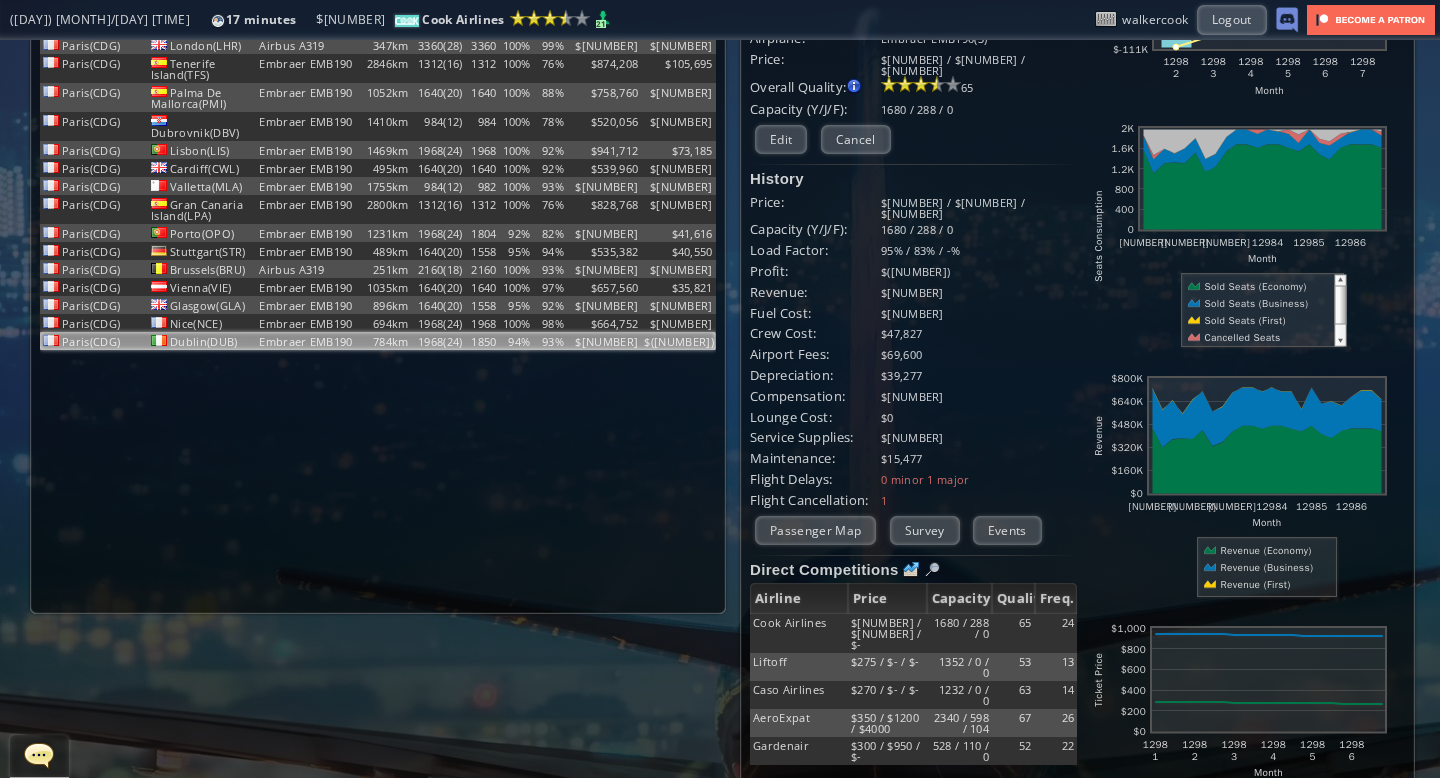 scroll, scrollTop: 0, scrollLeft: 0, axis: both 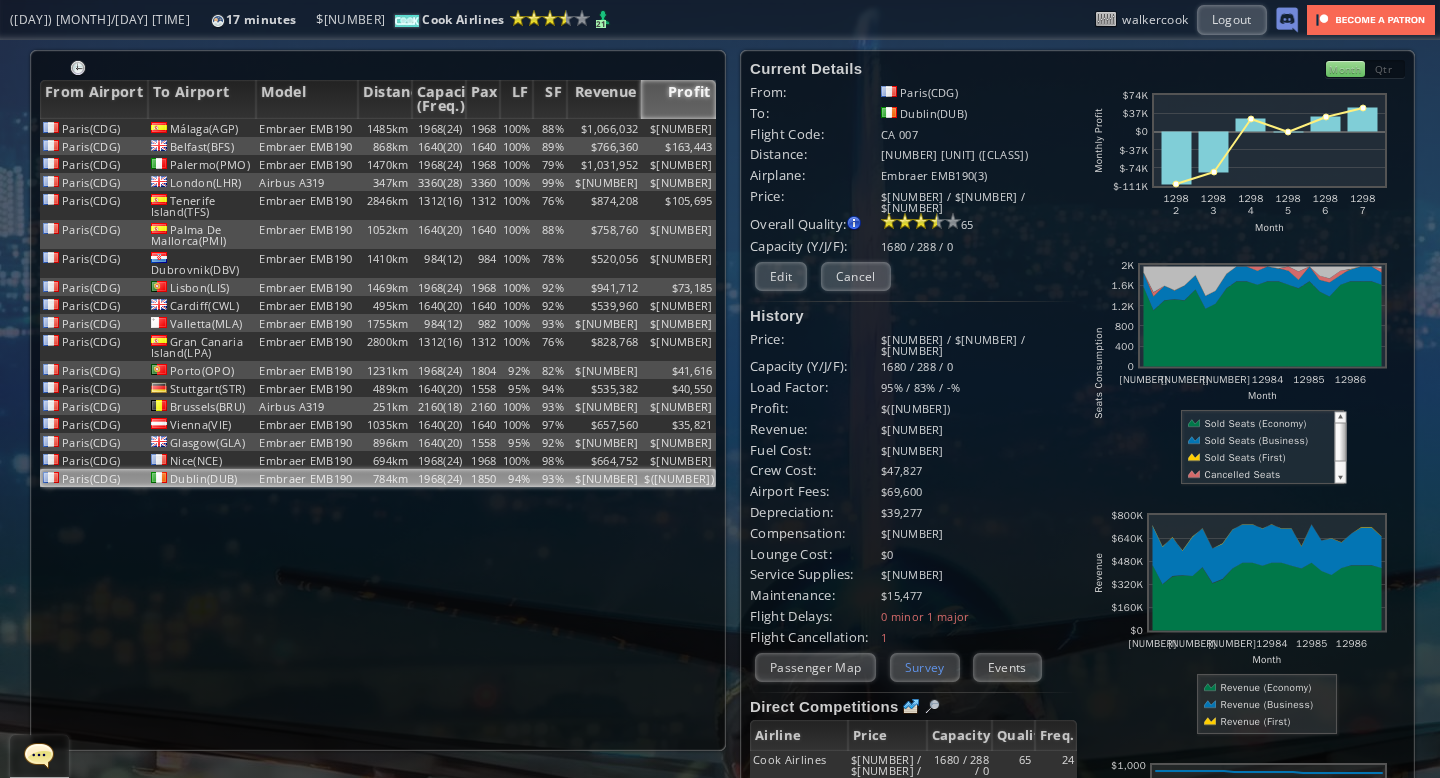click on "Survey" at bounding box center (925, 667) 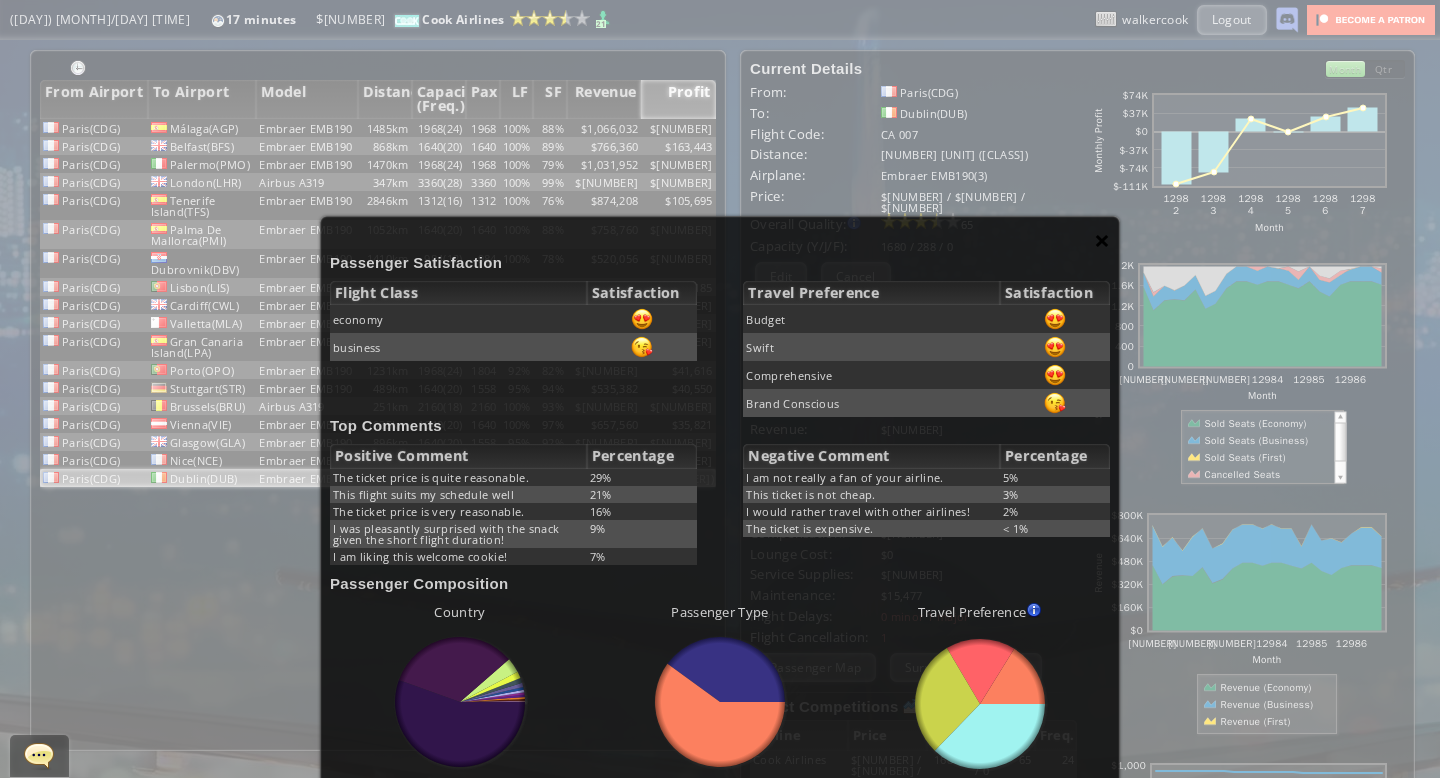 click on "×" at bounding box center (1102, 240) 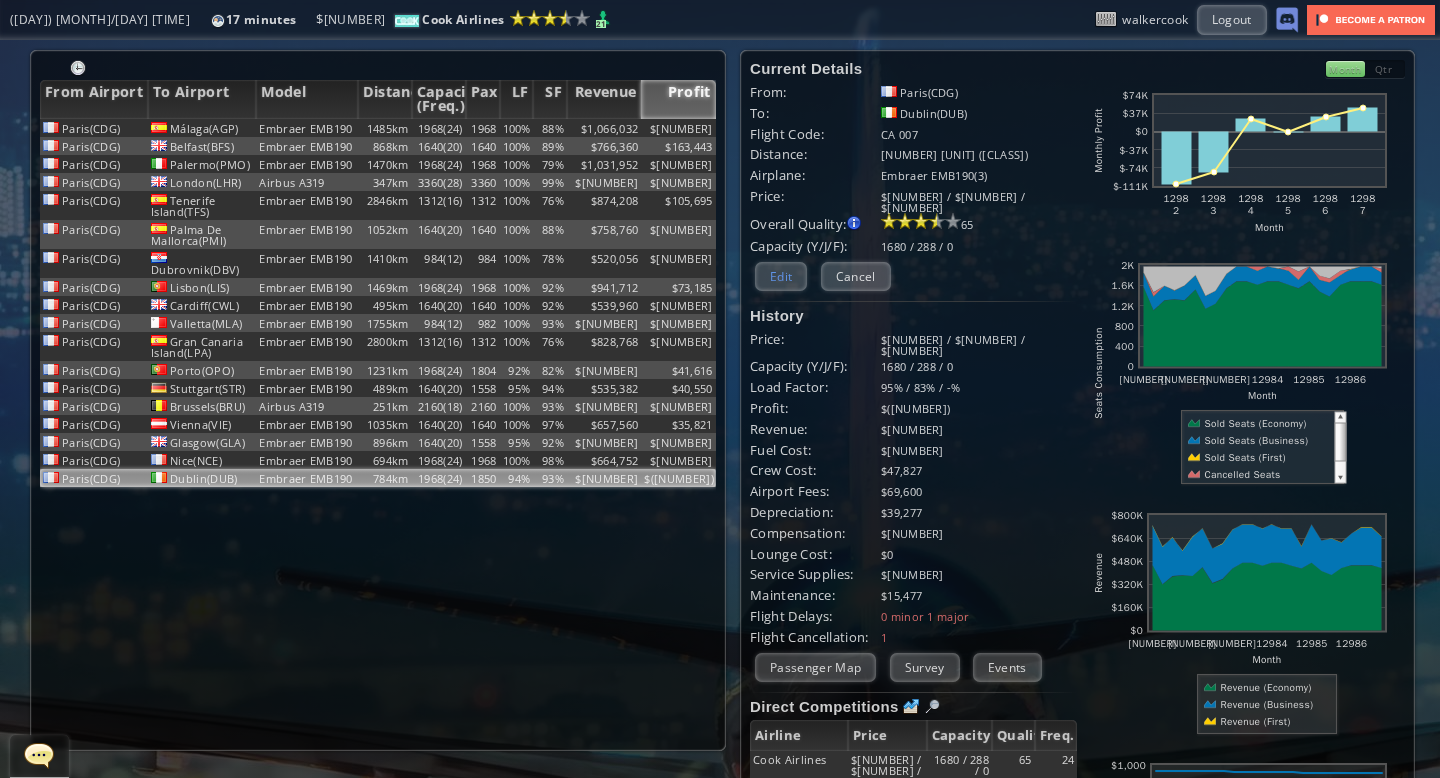 click on "Edit" at bounding box center [781, 276] 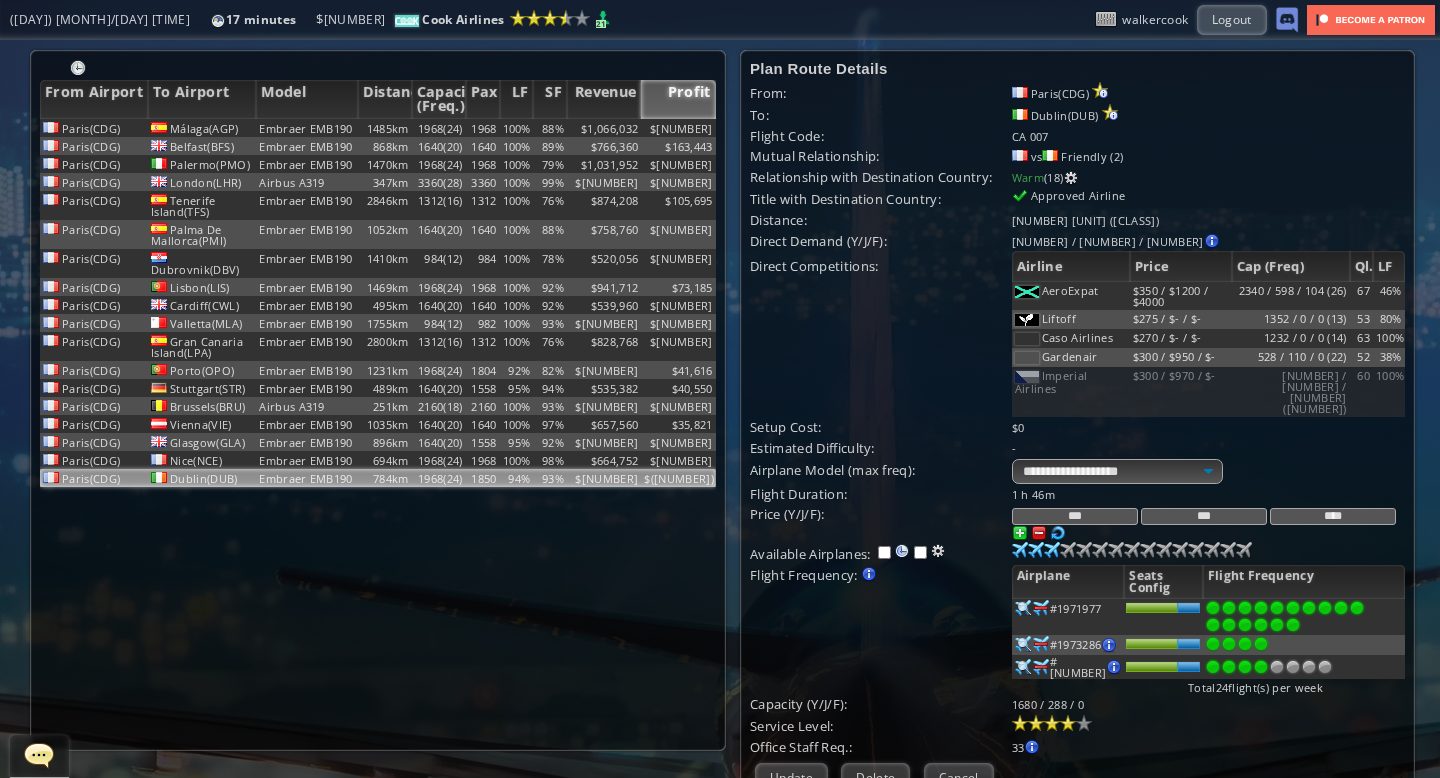 click on "***" at bounding box center [1204, 516] 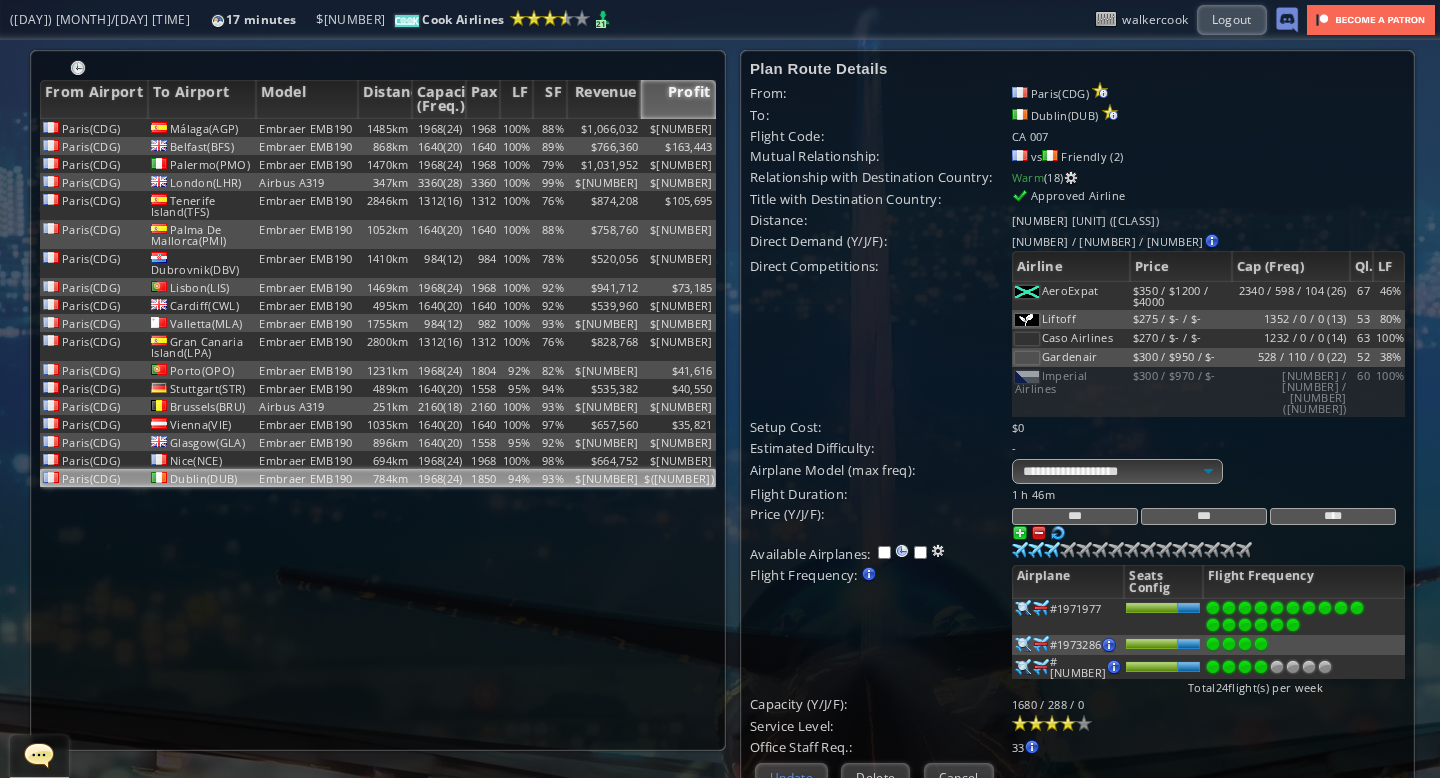 type on "***" 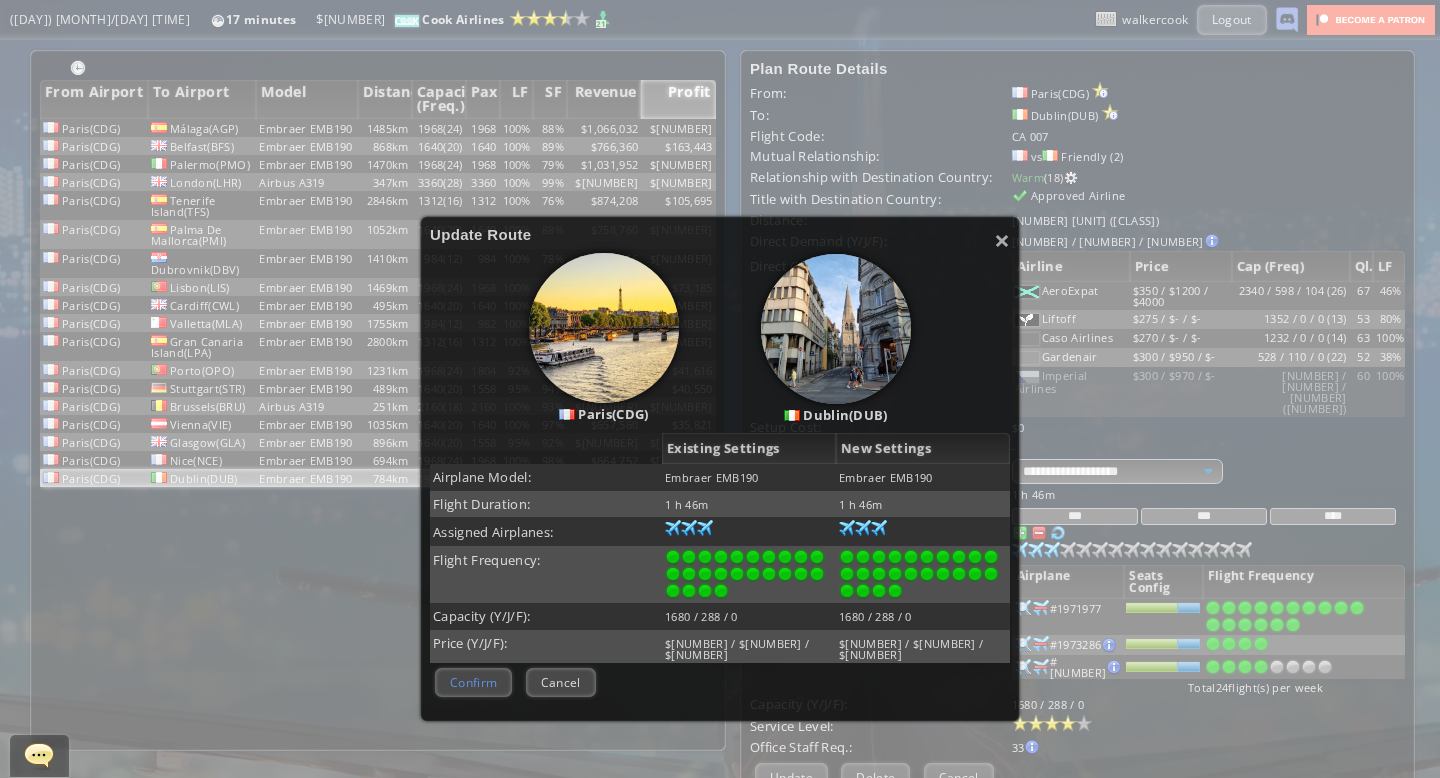 click on "Confirm" at bounding box center [473, 682] 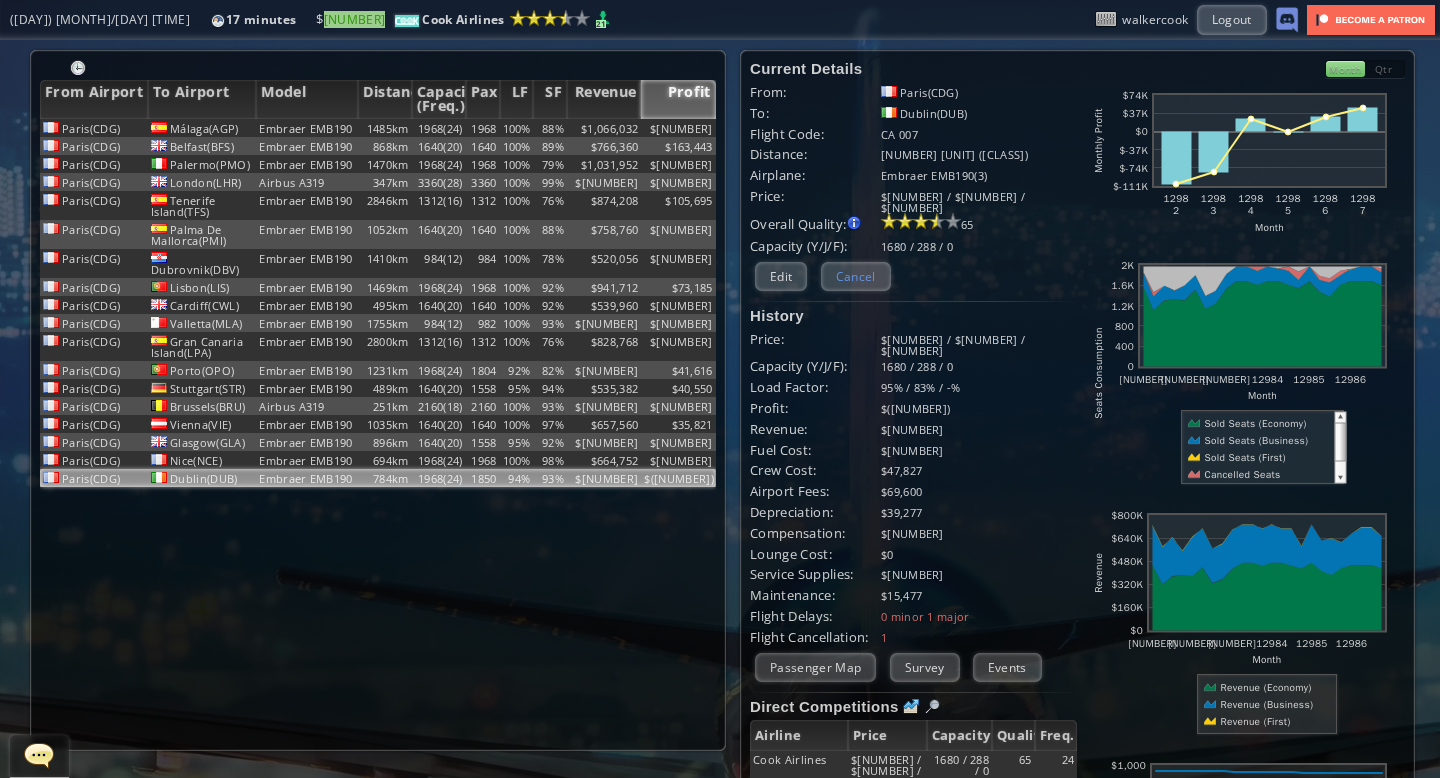 click on "Cancel" at bounding box center [856, 276] 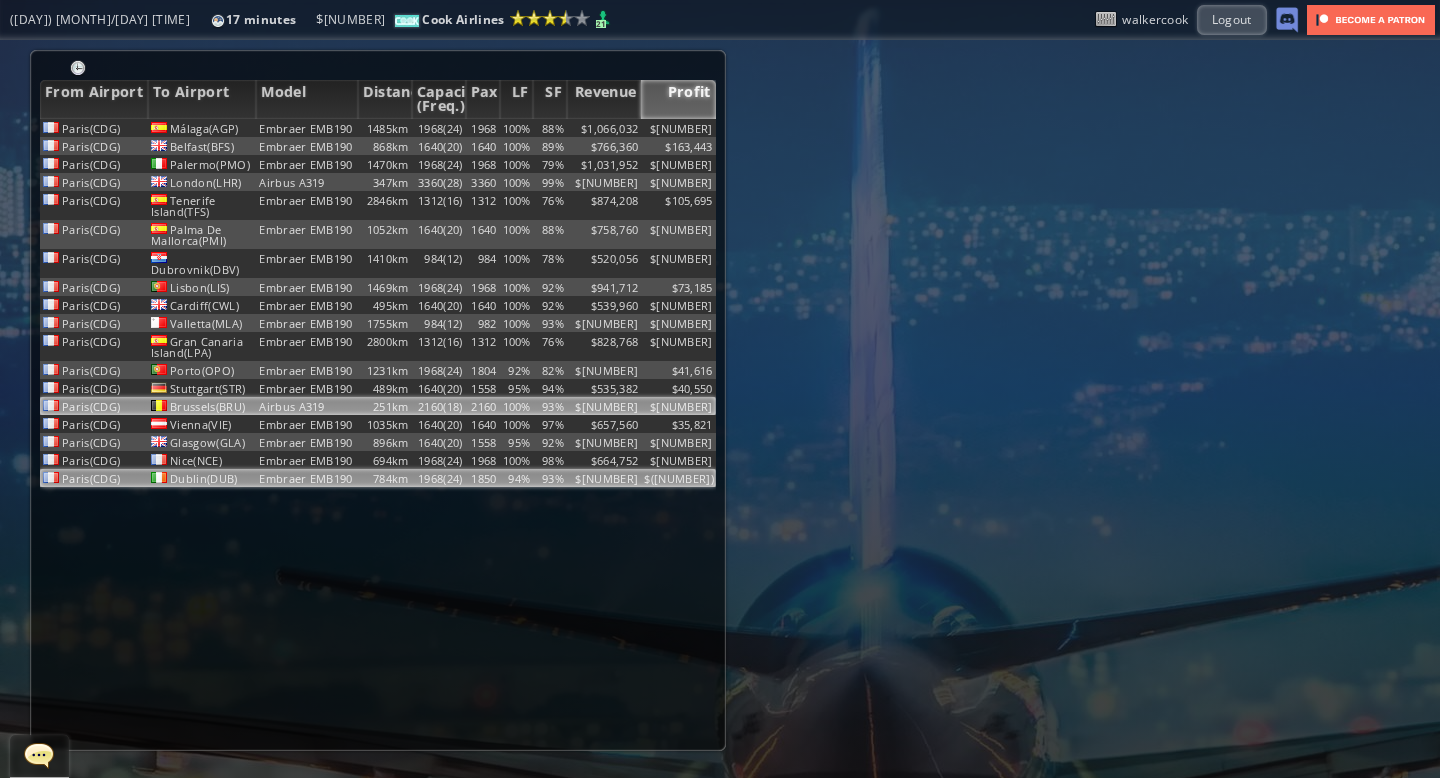 click on "100%" at bounding box center (517, 128) 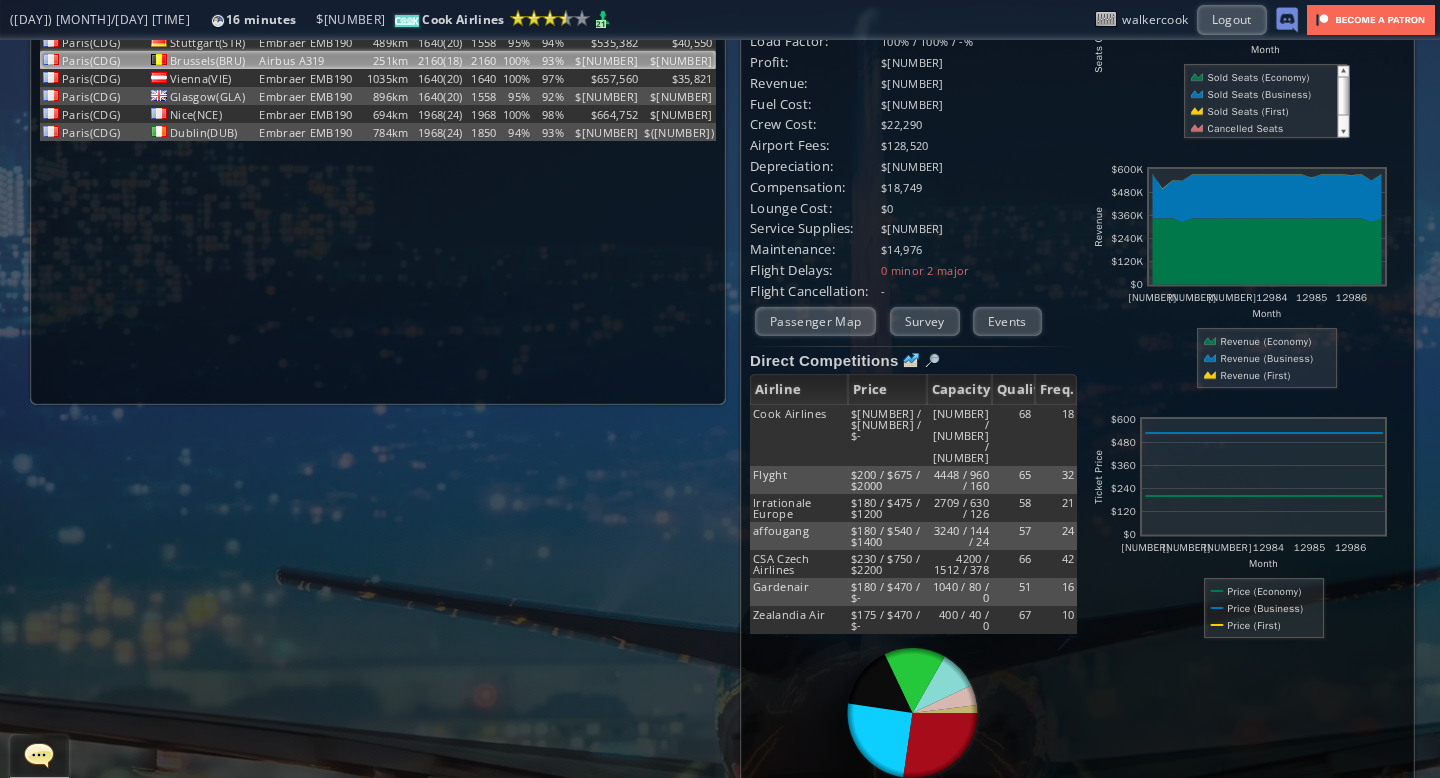 scroll, scrollTop: 0, scrollLeft: 0, axis: both 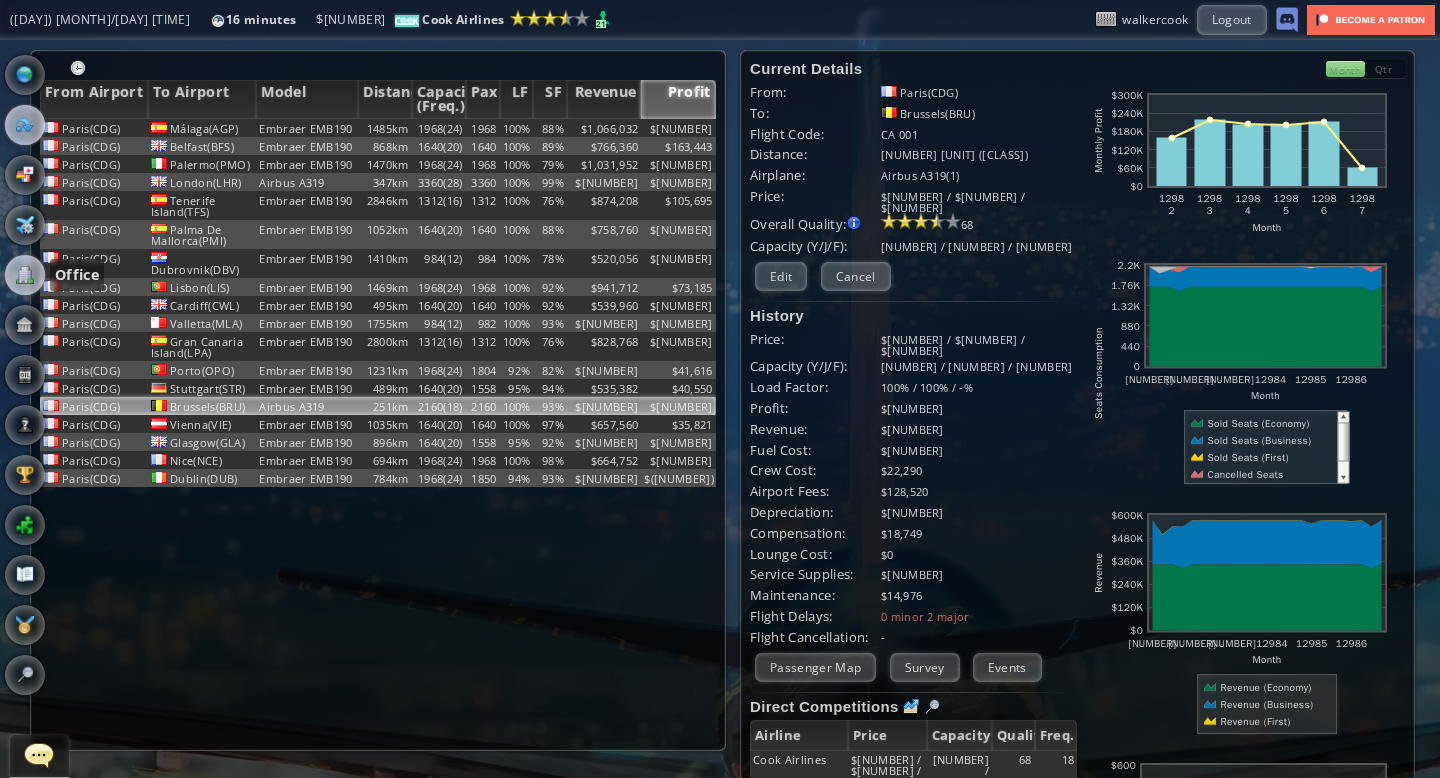 click at bounding box center (25, 275) 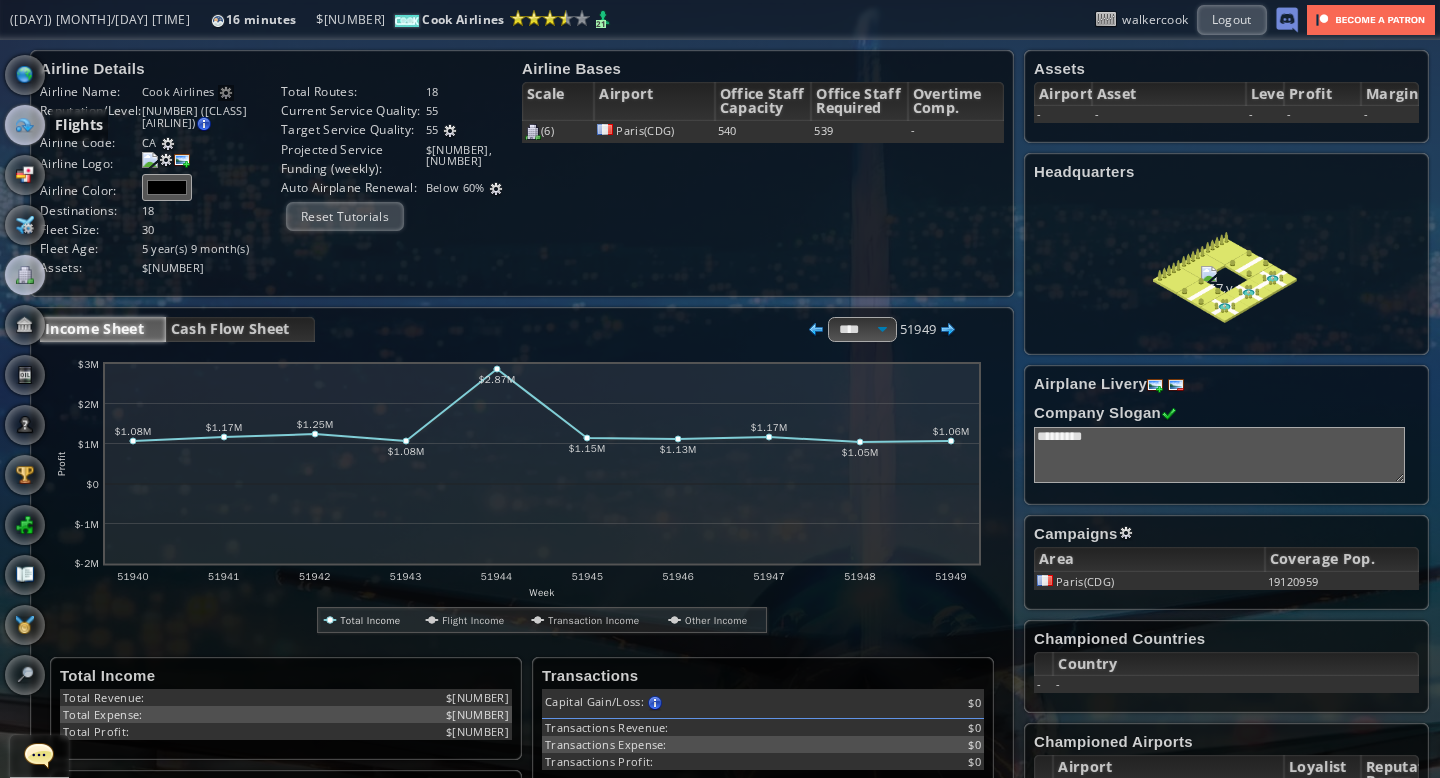 click at bounding box center (25, 125) 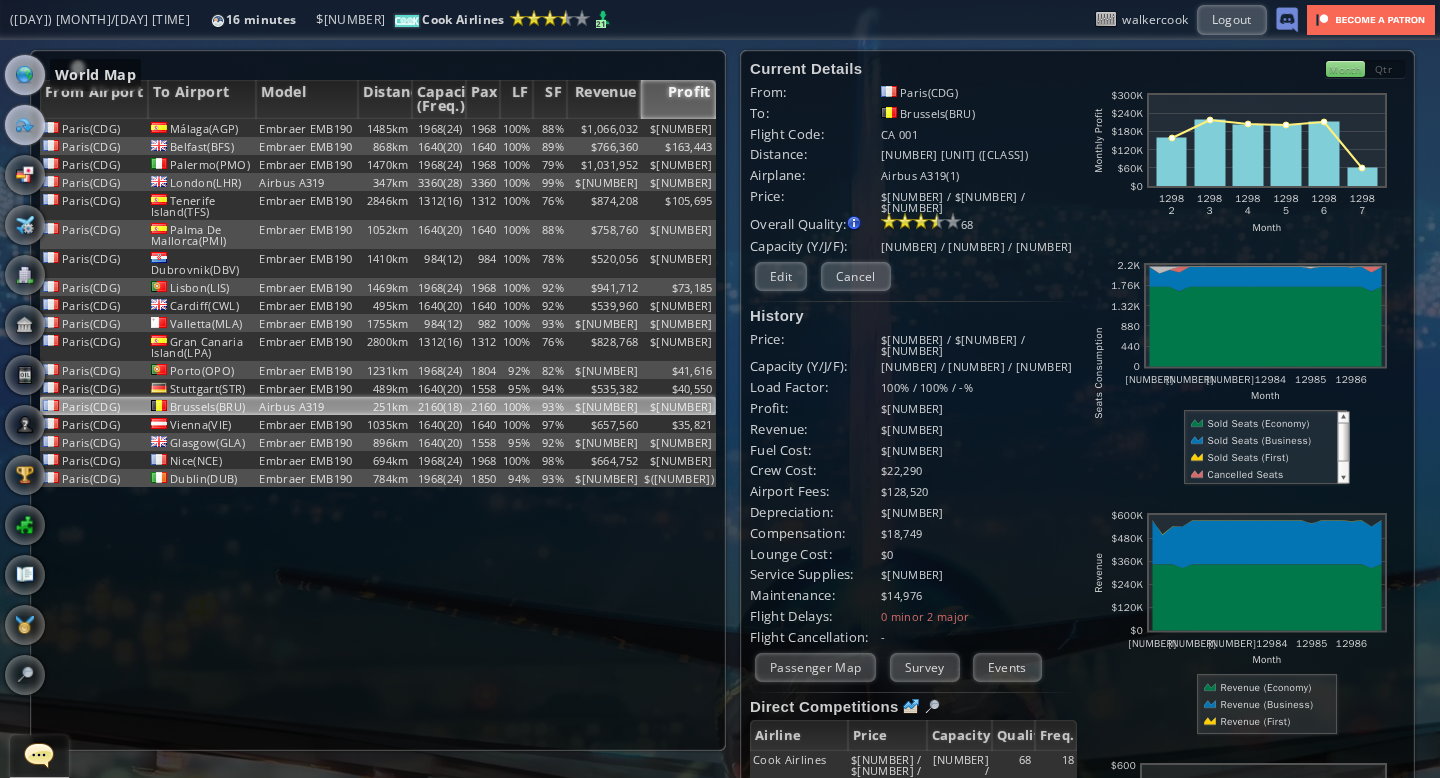 click at bounding box center [25, 75] 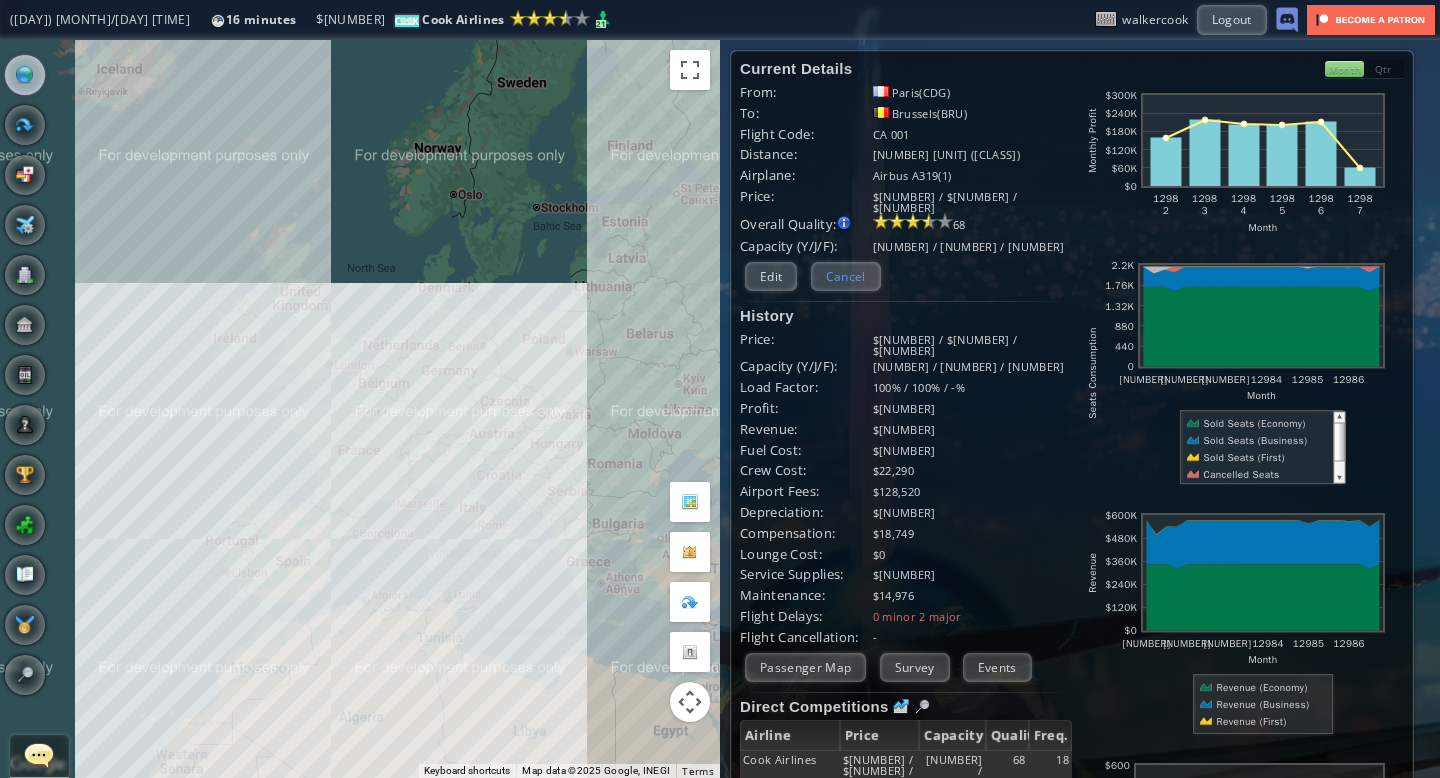 click on "Cancel" at bounding box center (846, 276) 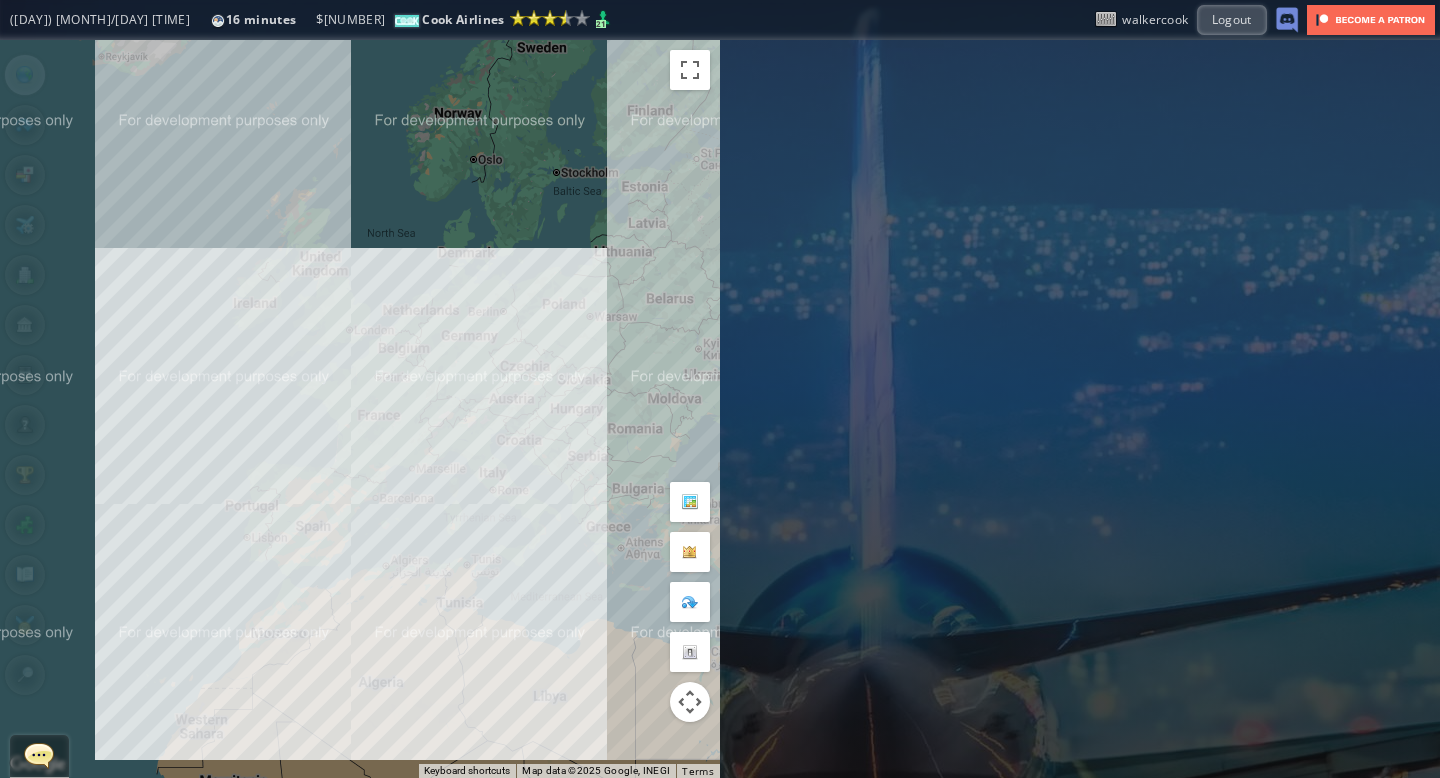 drag, startPoint x: 492, startPoint y: 277, endPoint x: 512, endPoint y: 239, distance: 42.941822 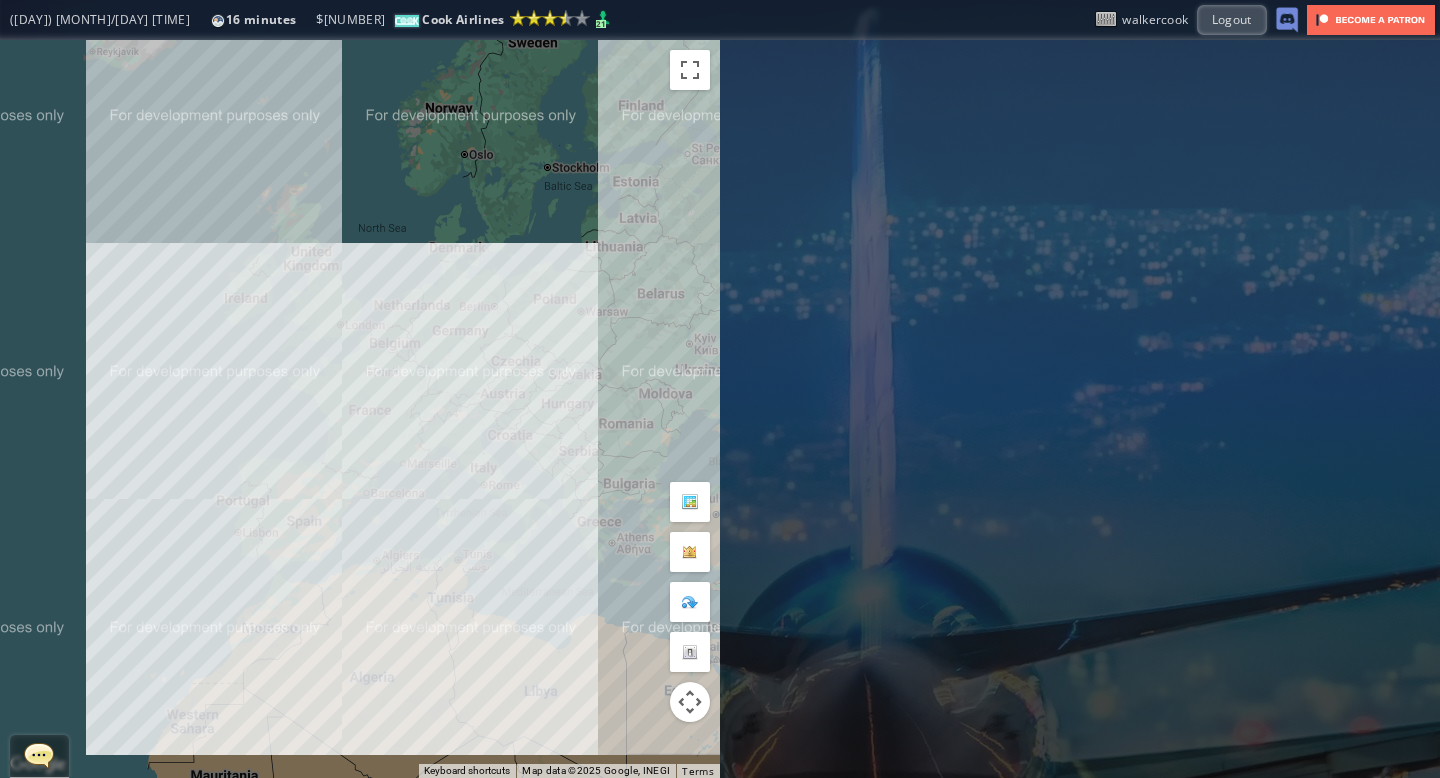 drag, startPoint x: 203, startPoint y: 352, endPoint x: 194, endPoint y: 346, distance: 10.816654 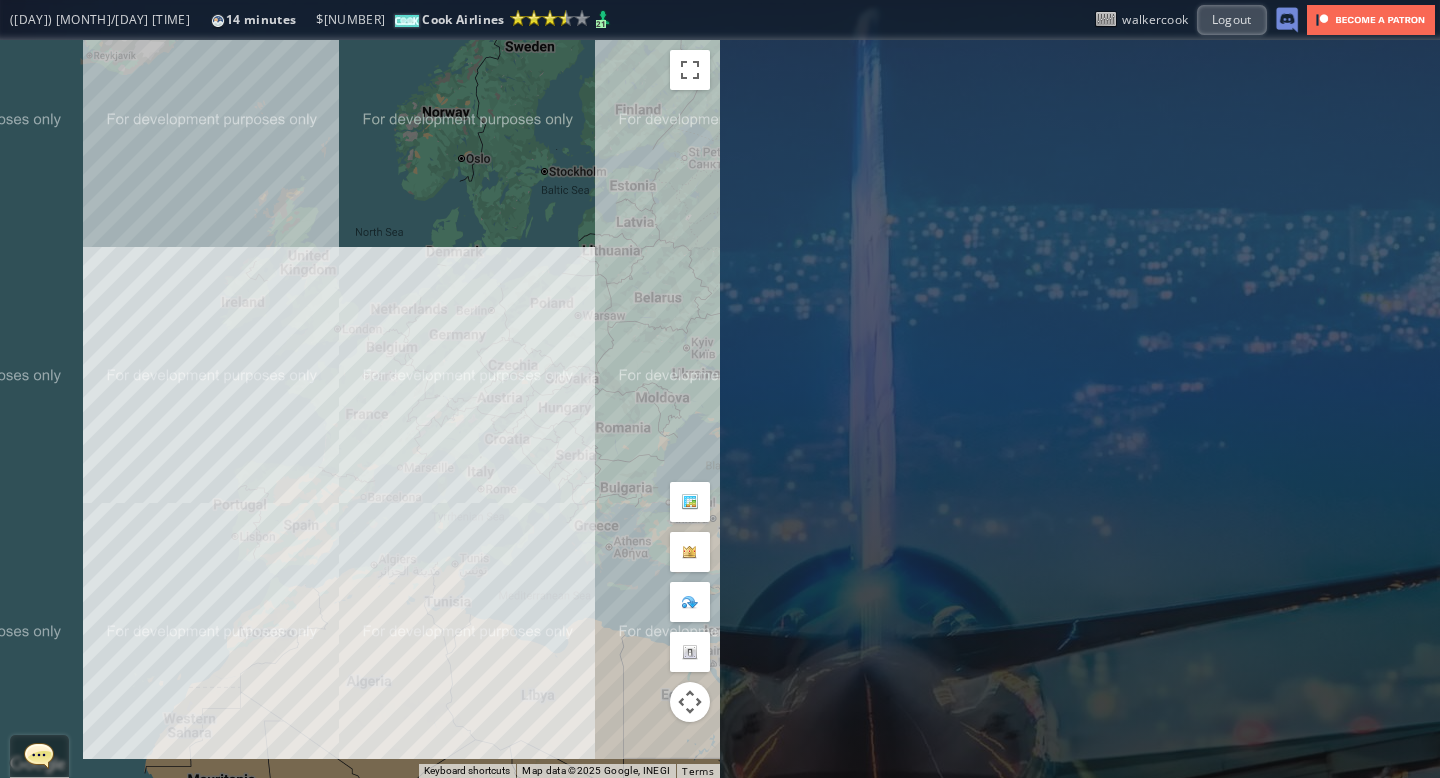 click on "To navigate, press the arrow keys." at bounding box center (360, 409) 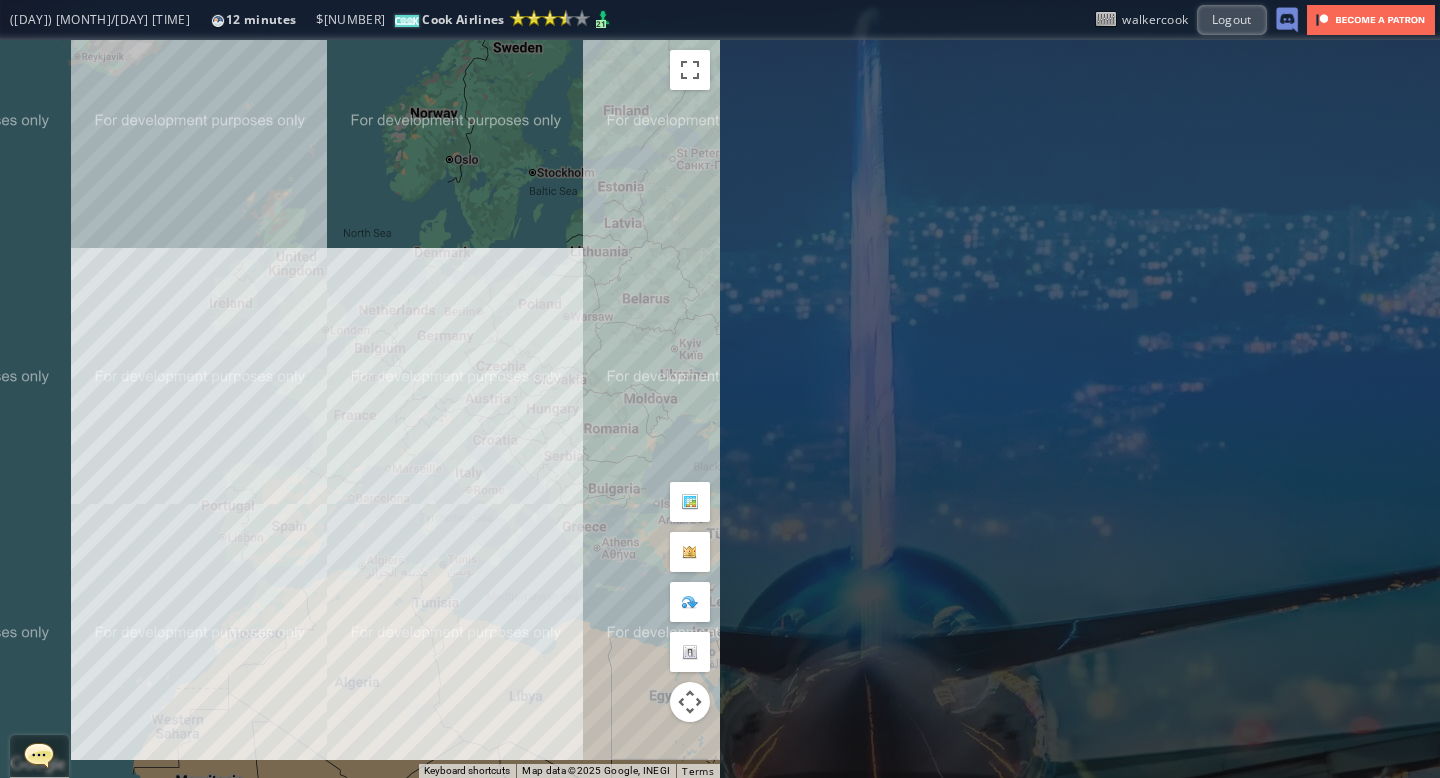 drag, startPoint x: 175, startPoint y: 372, endPoint x: 161, endPoint y: 370, distance: 14.142136 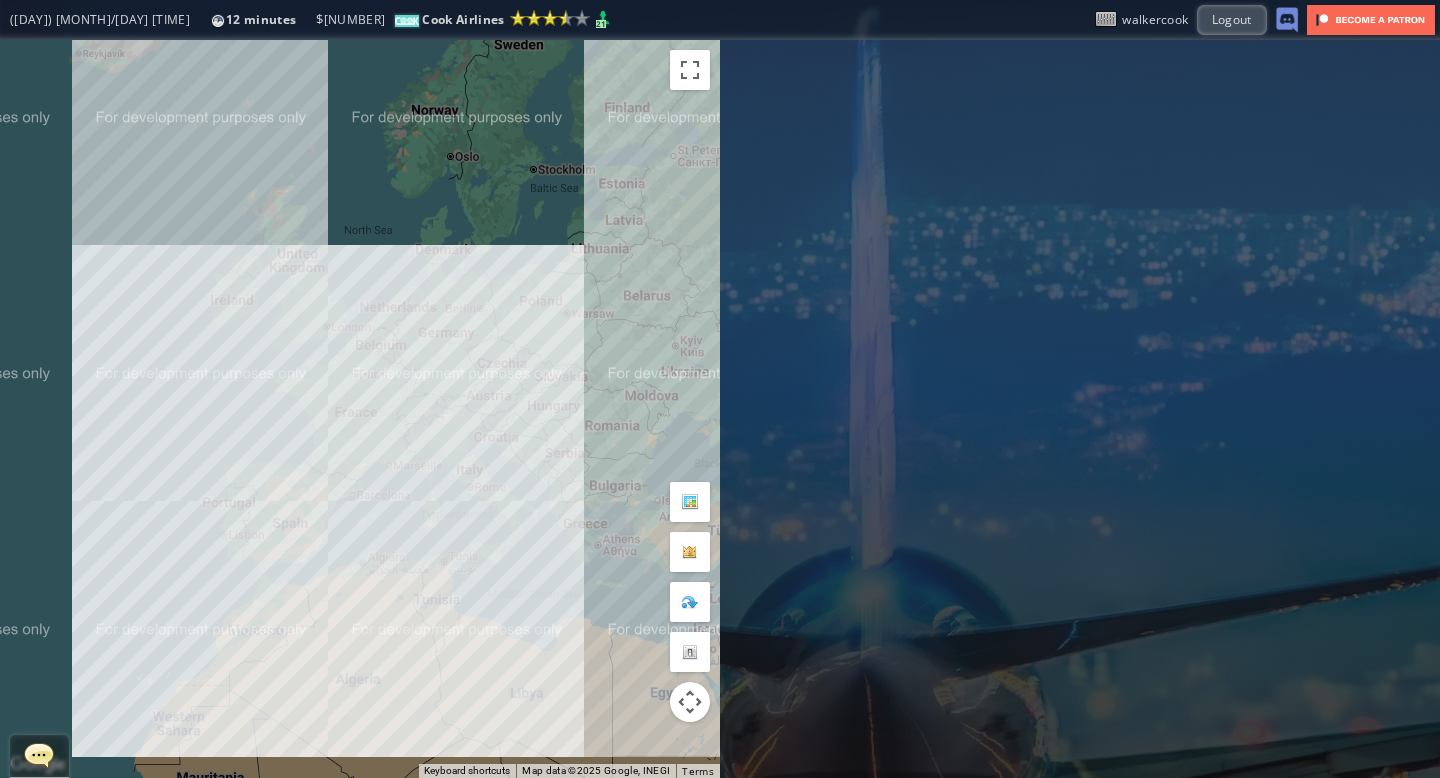 click on "To navigate, press the arrow keys." at bounding box center (360, 409) 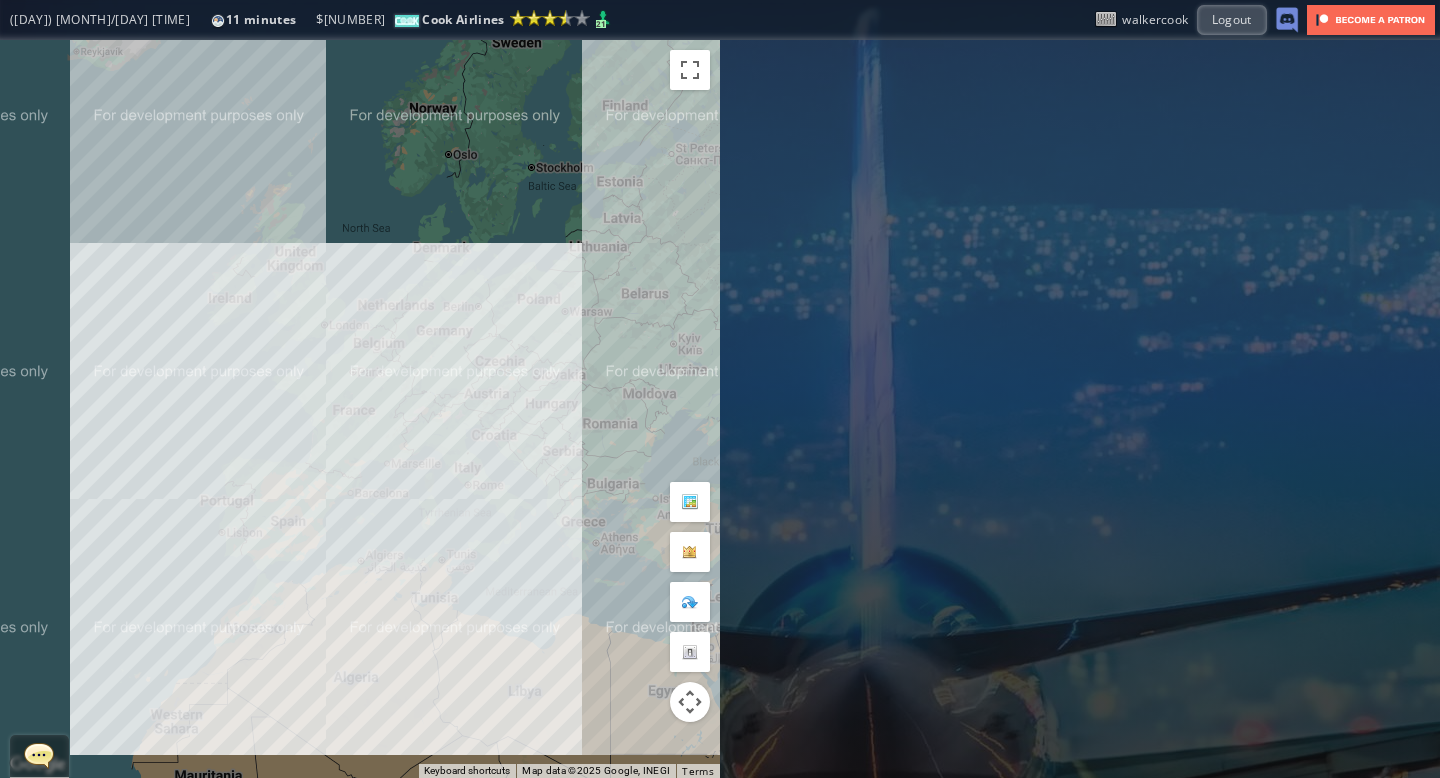 click on "To navigate, press the arrow keys." at bounding box center (360, 409) 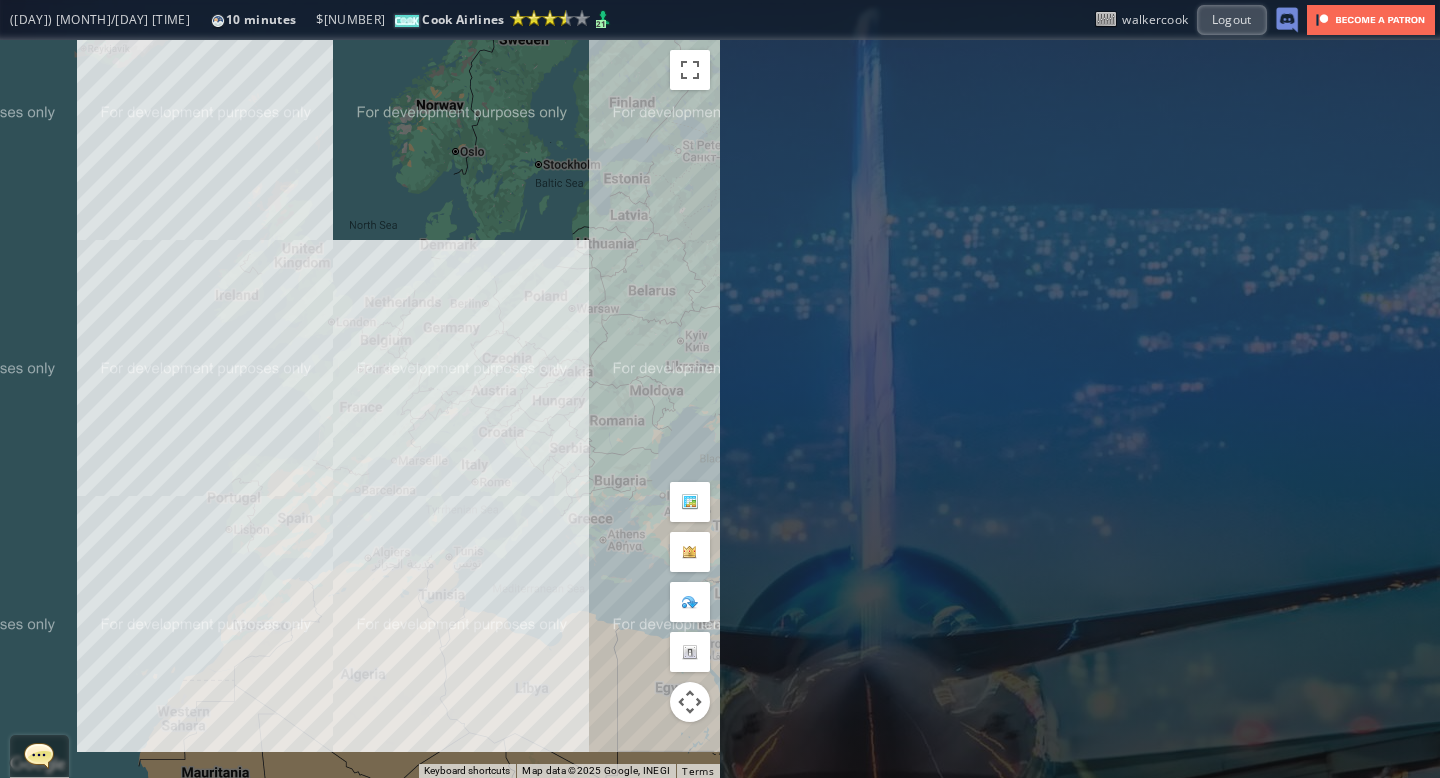 click on "To navigate, press the arrow keys." at bounding box center (360, 409) 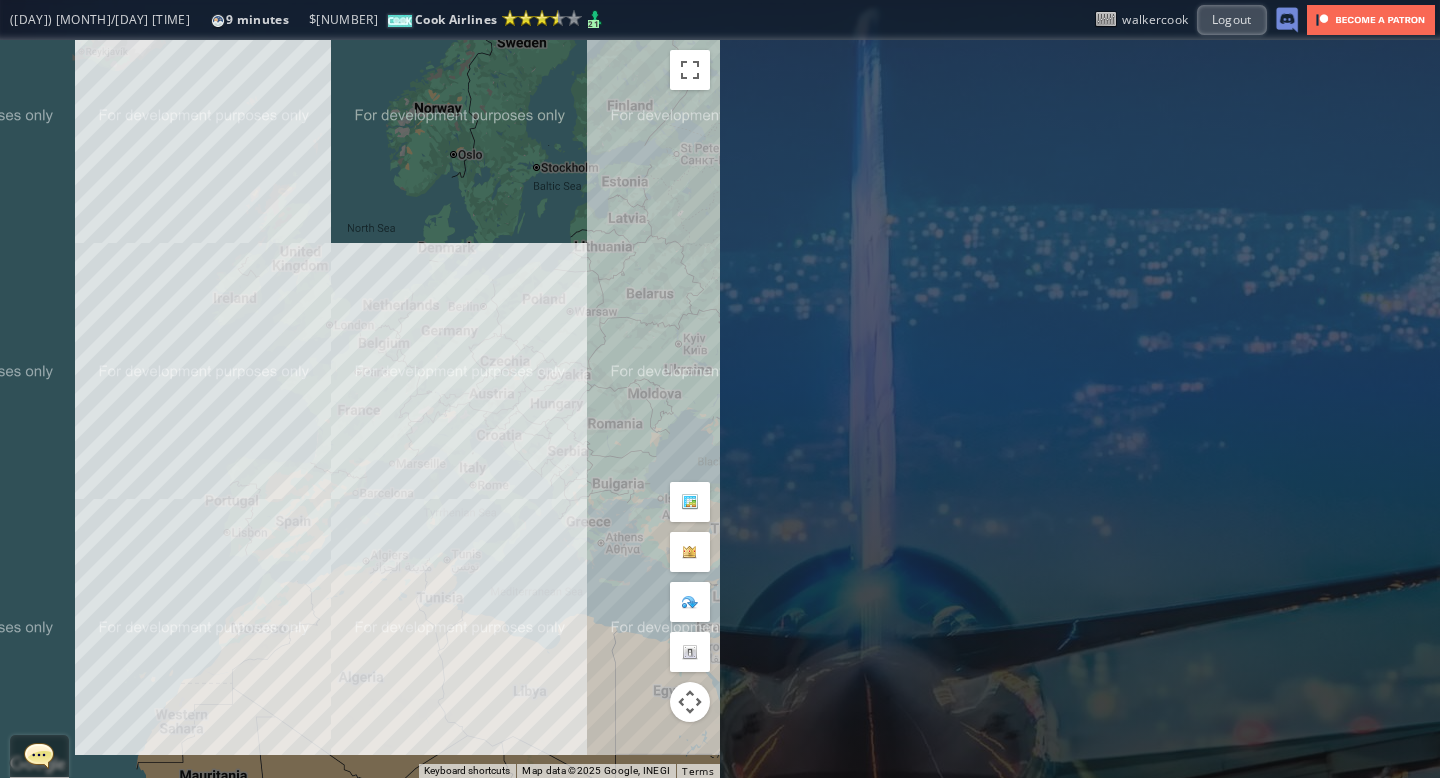 click on "To navigate, press the arrow keys." at bounding box center [360, 409] 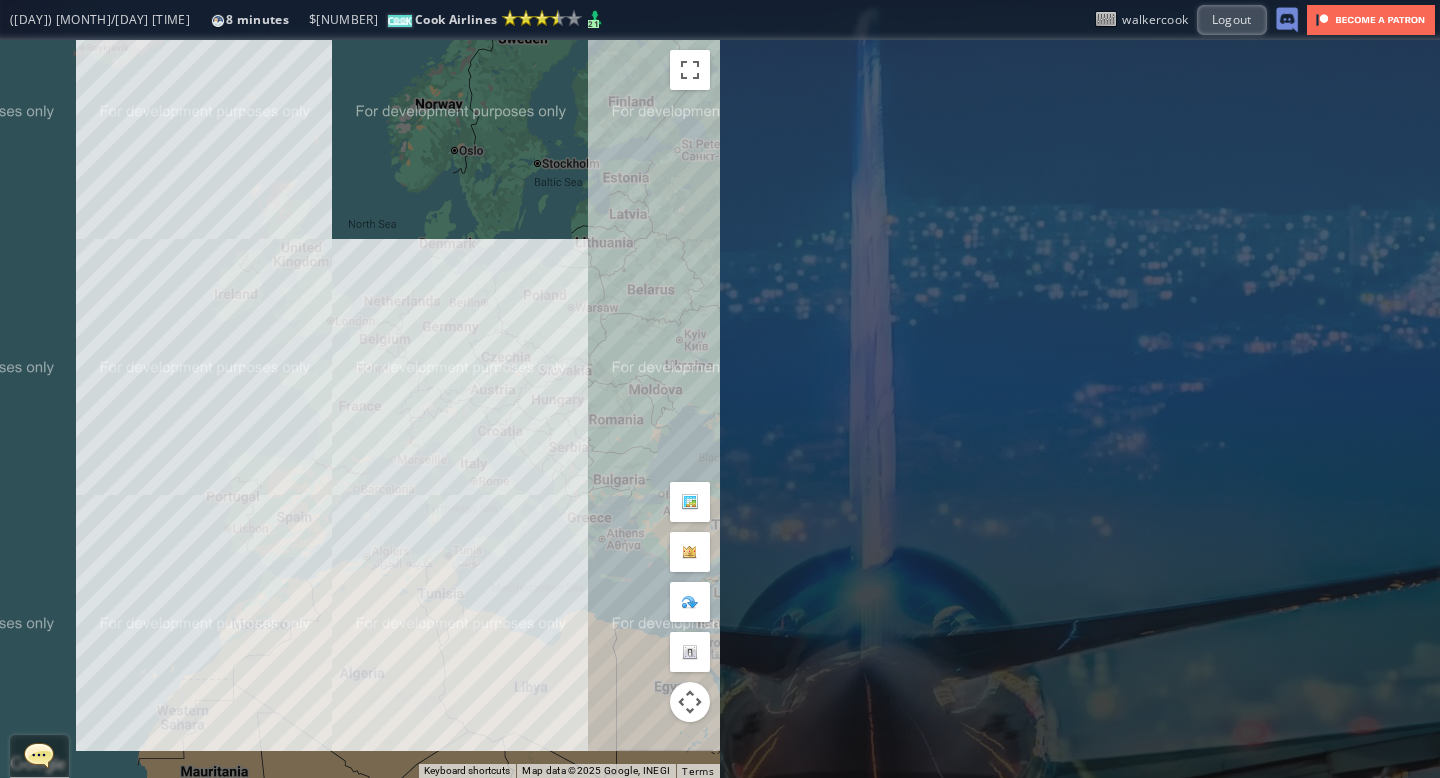 click on "To navigate, press the arrow keys." at bounding box center (360, 409) 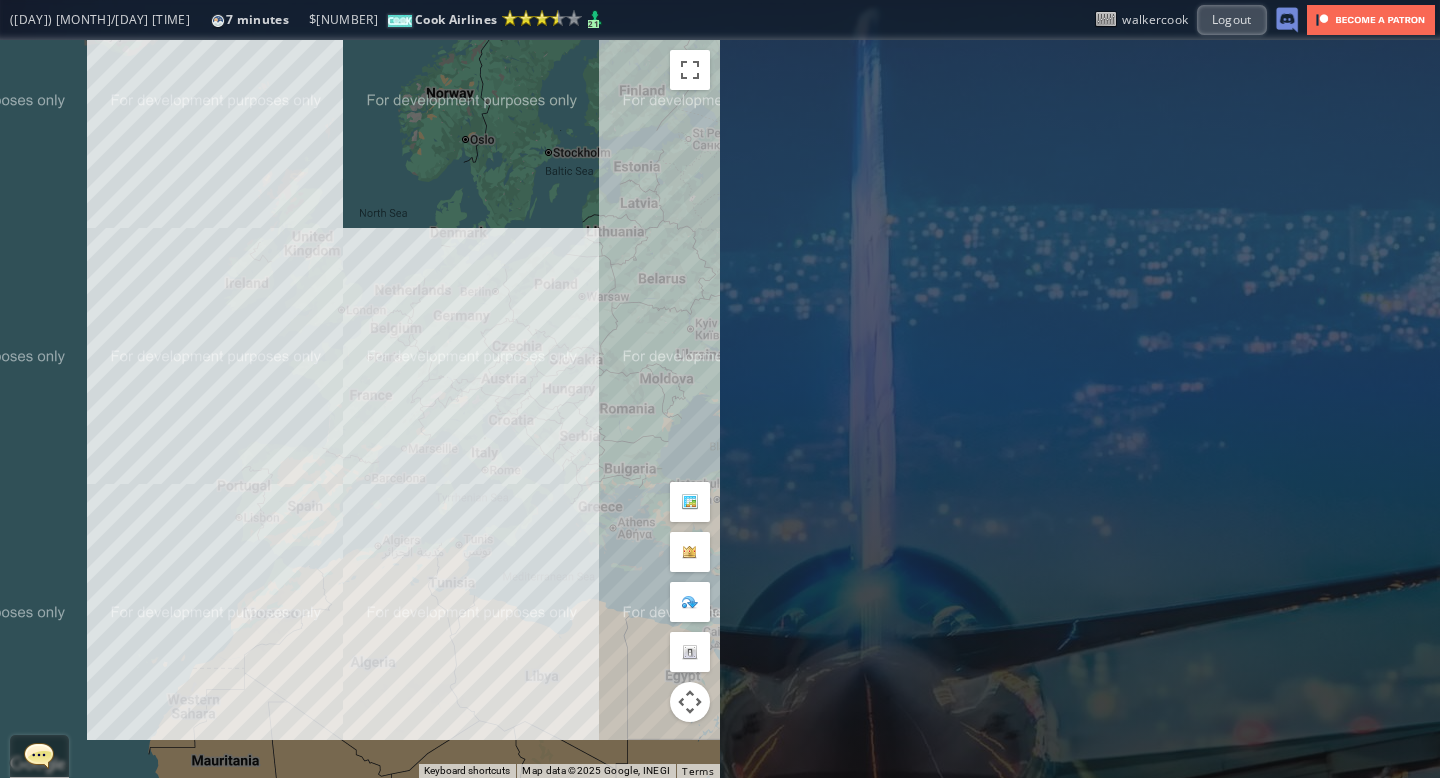 drag, startPoint x: 158, startPoint y: 279, endPoint x: 168, endPoint y: 264, distance: 18.027756 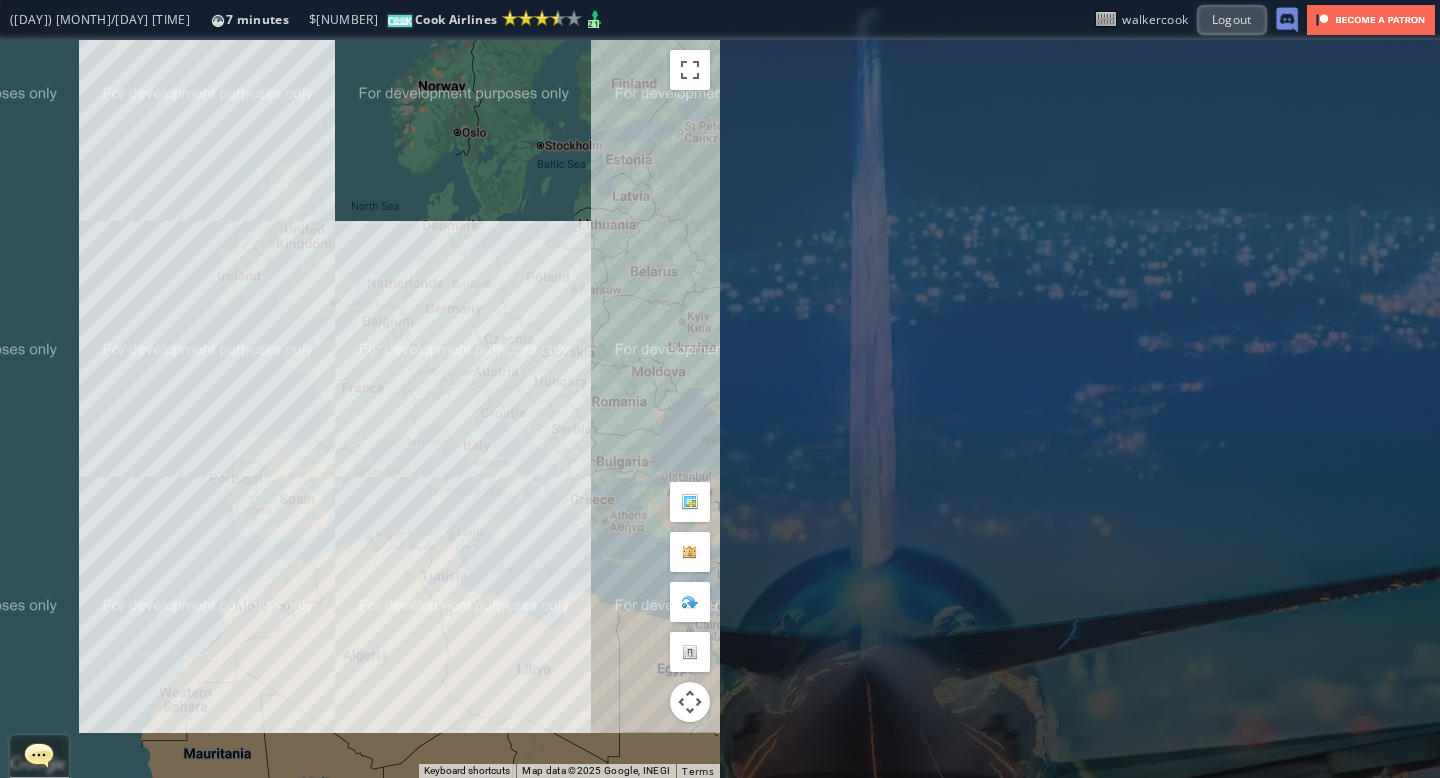 click on "To navigate, press the arrow keys." at bounding box center [360, 409] 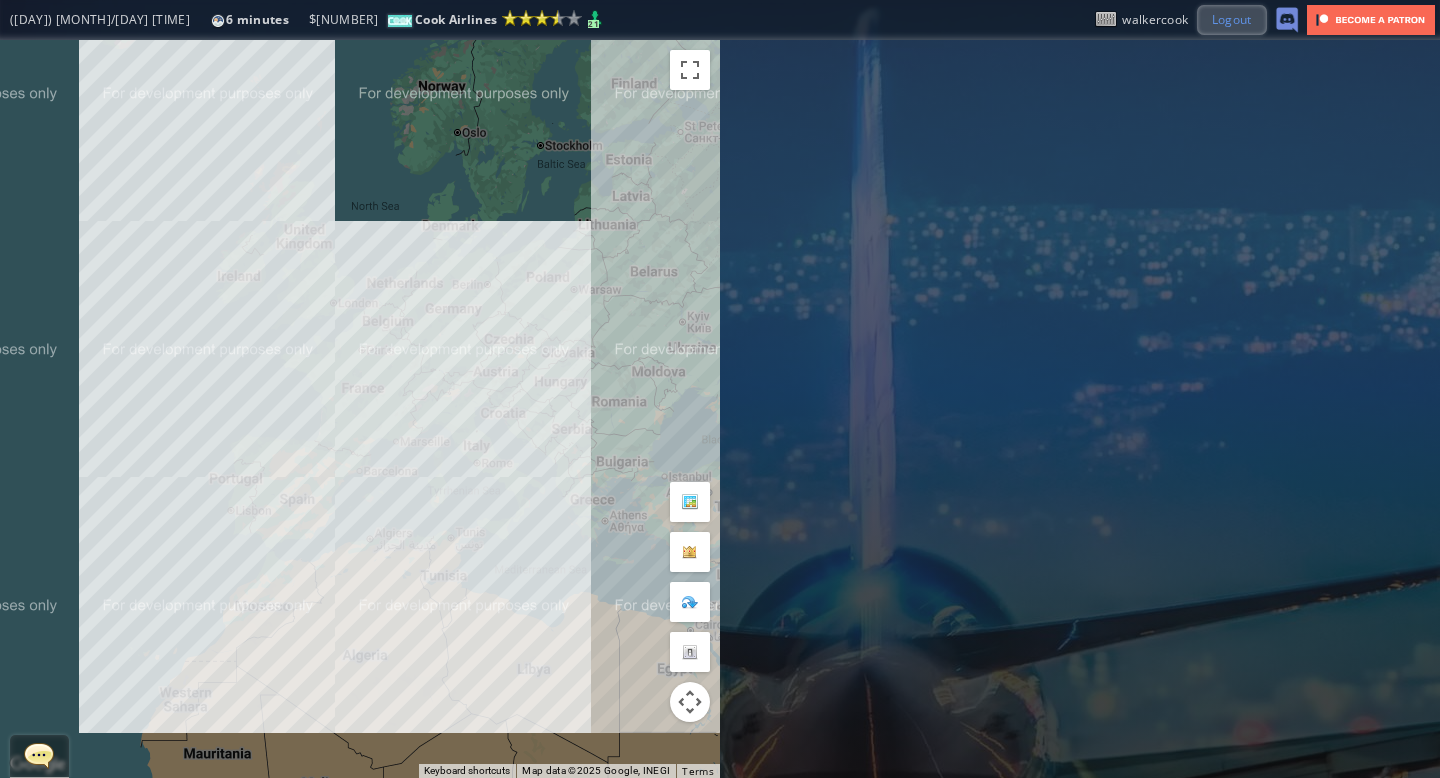 click on "Logout" at bounding box center [1232, 19] 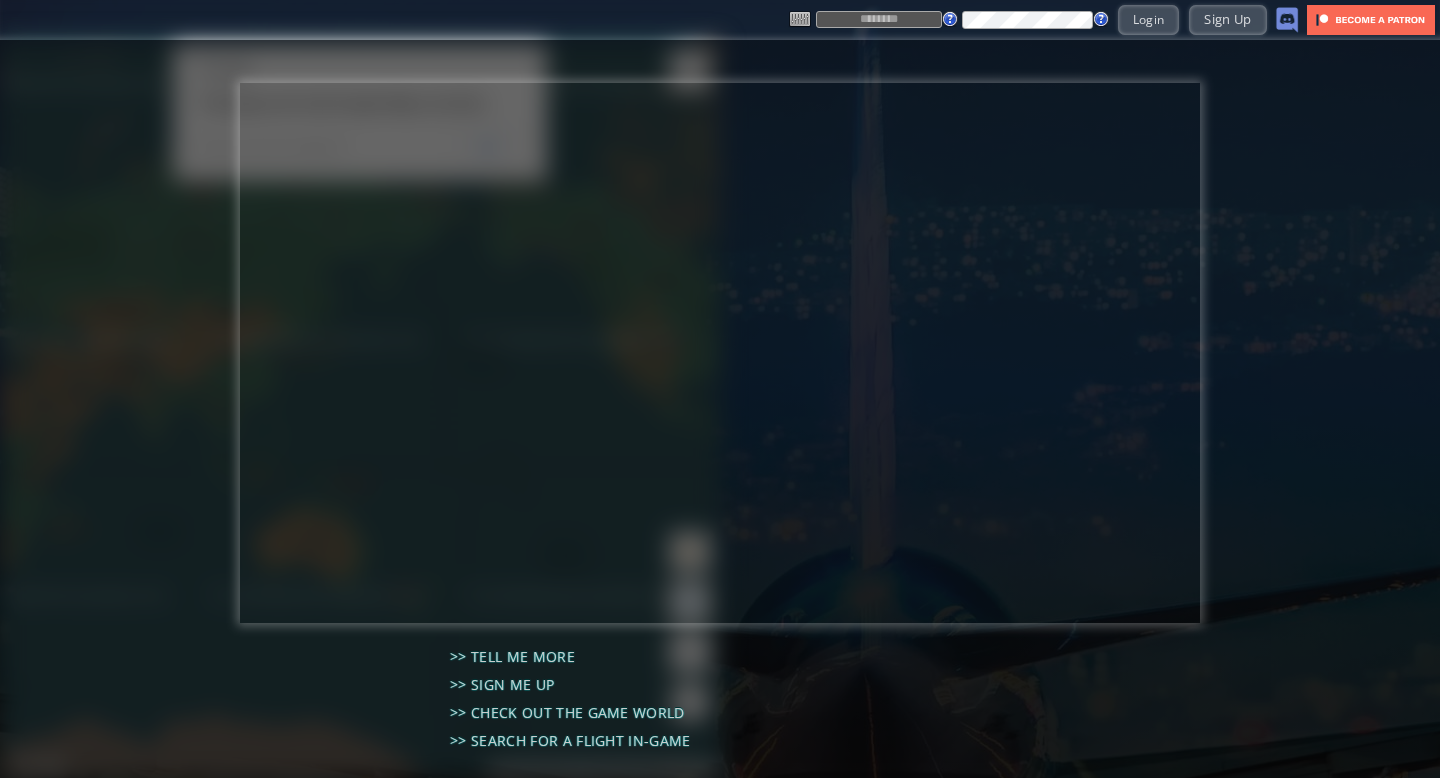 click at bounding box center (879, 19) 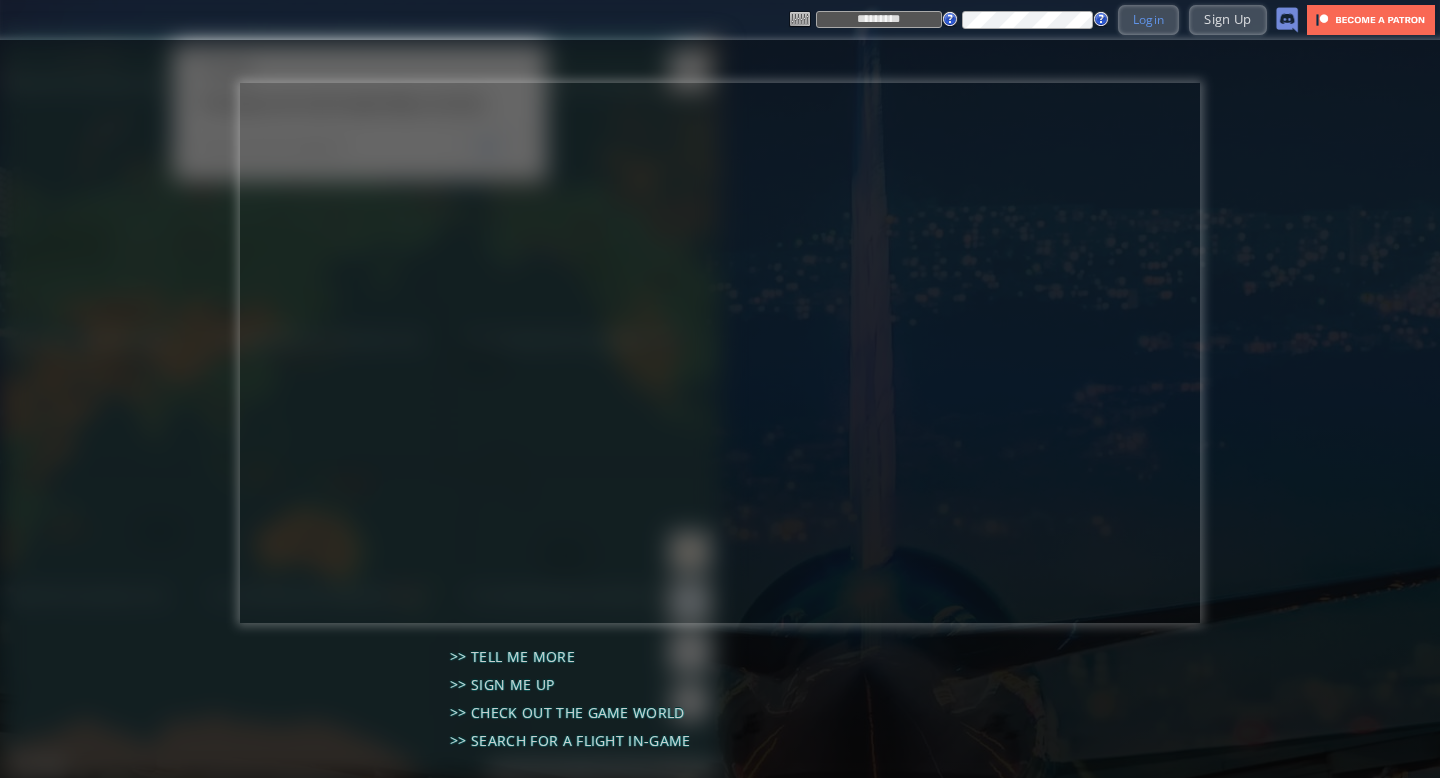 click on "Login" at bounding box center [1149, 19] 